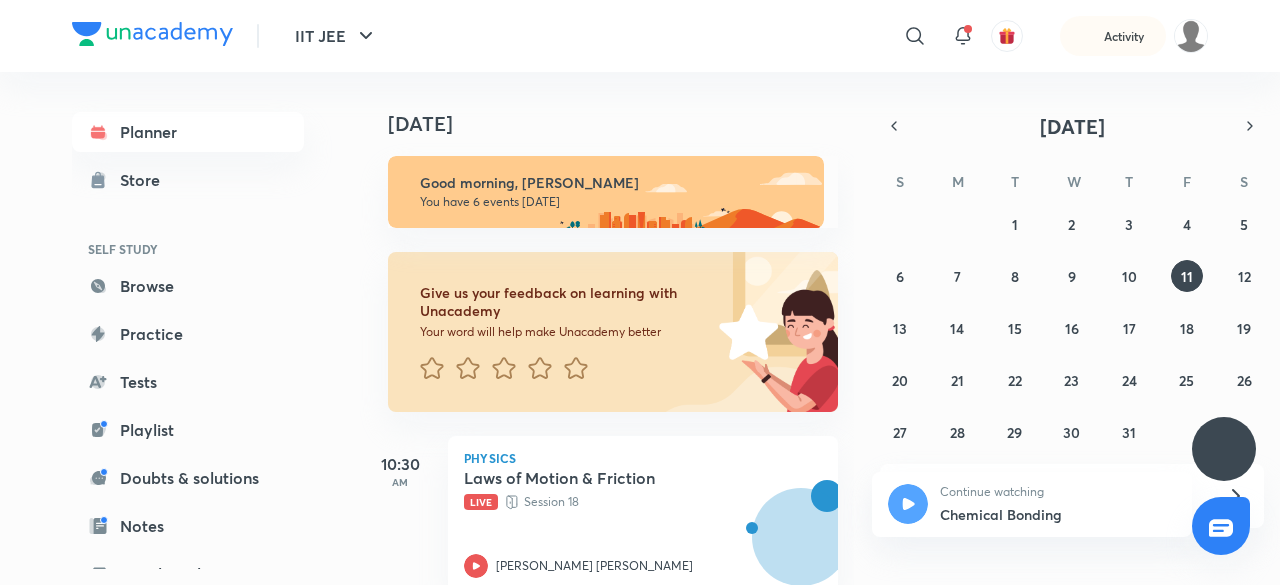 scroll, scrollTop: 0, scrollLeft: 0, axis: both 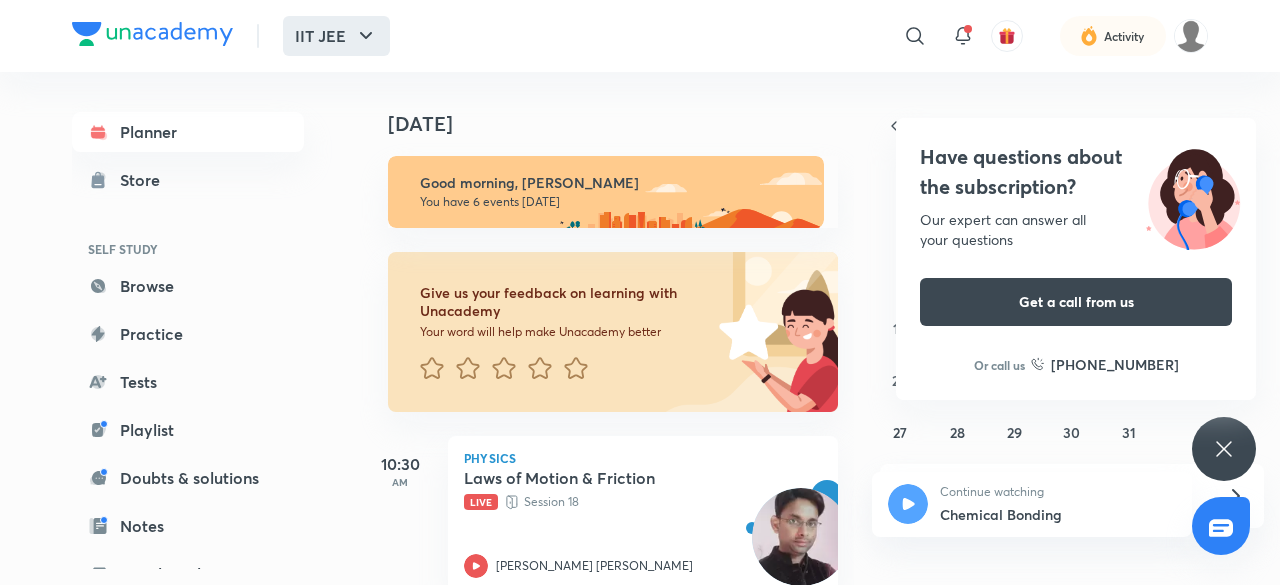 click 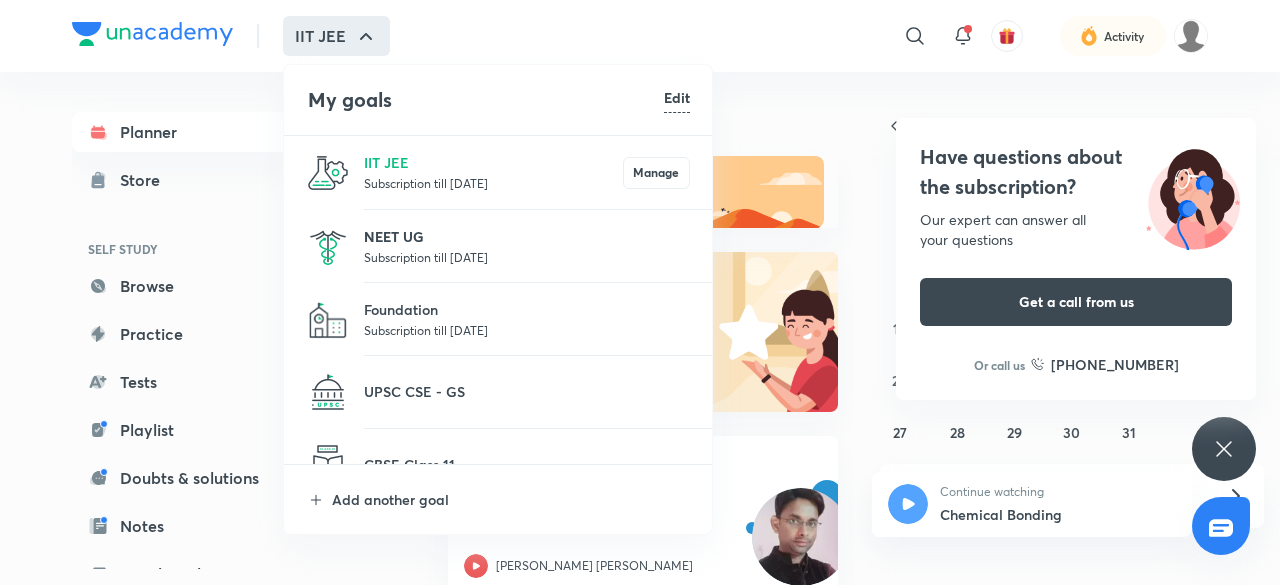 click on "NEET UG" at bounding box center (527, 236) 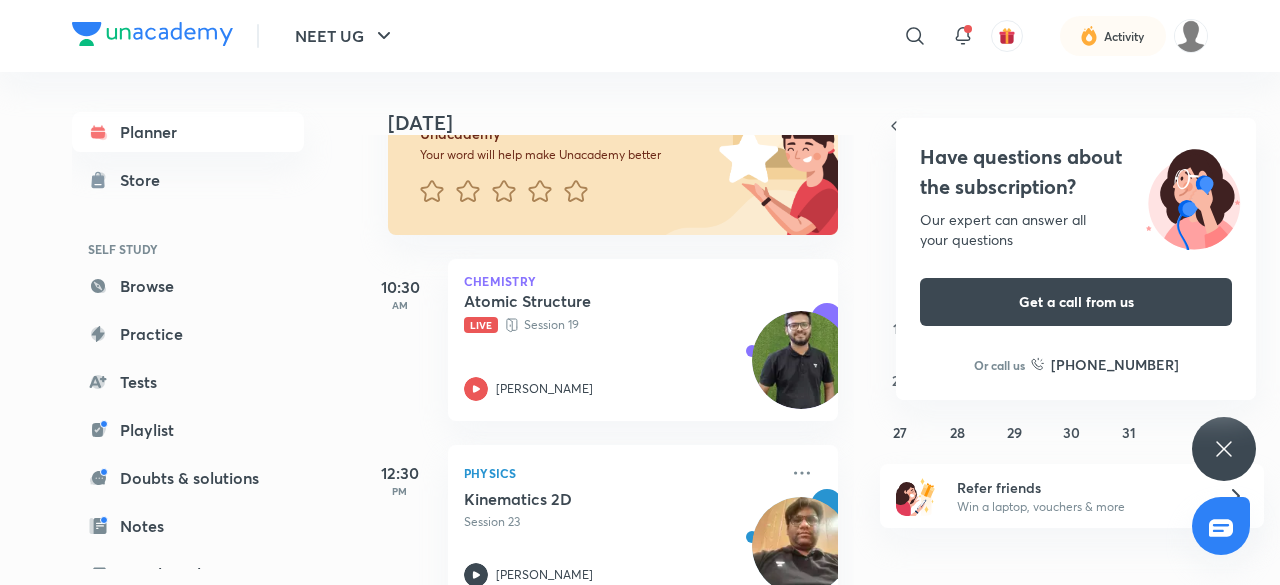 scroll, scrollTop: 178, scrollLeft: 0, axis: vertical 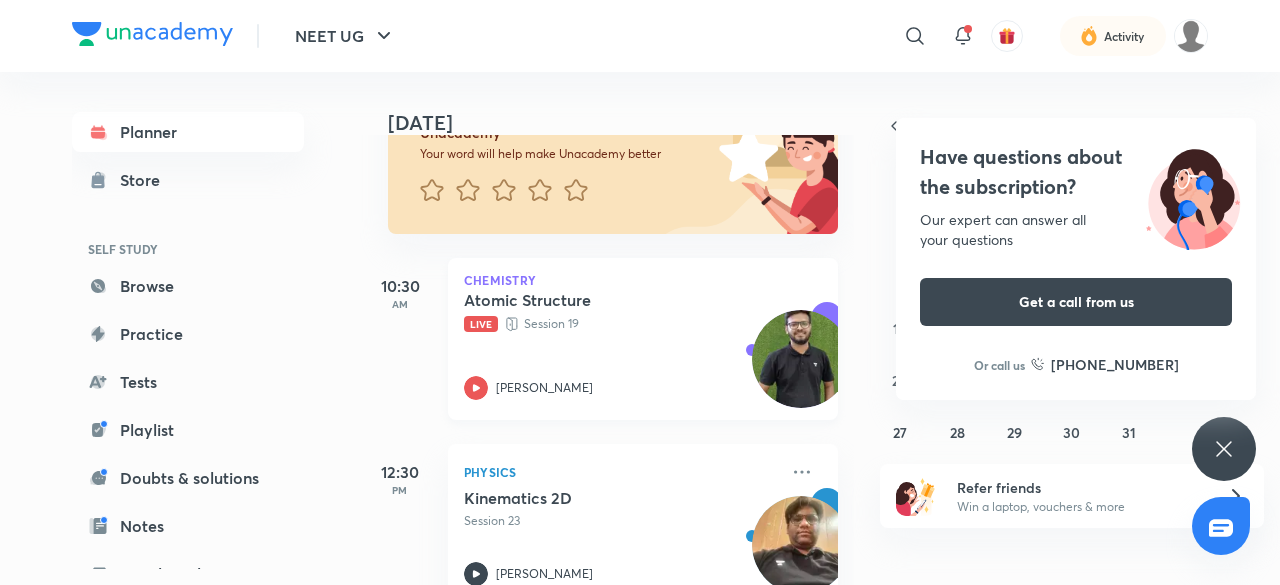 click 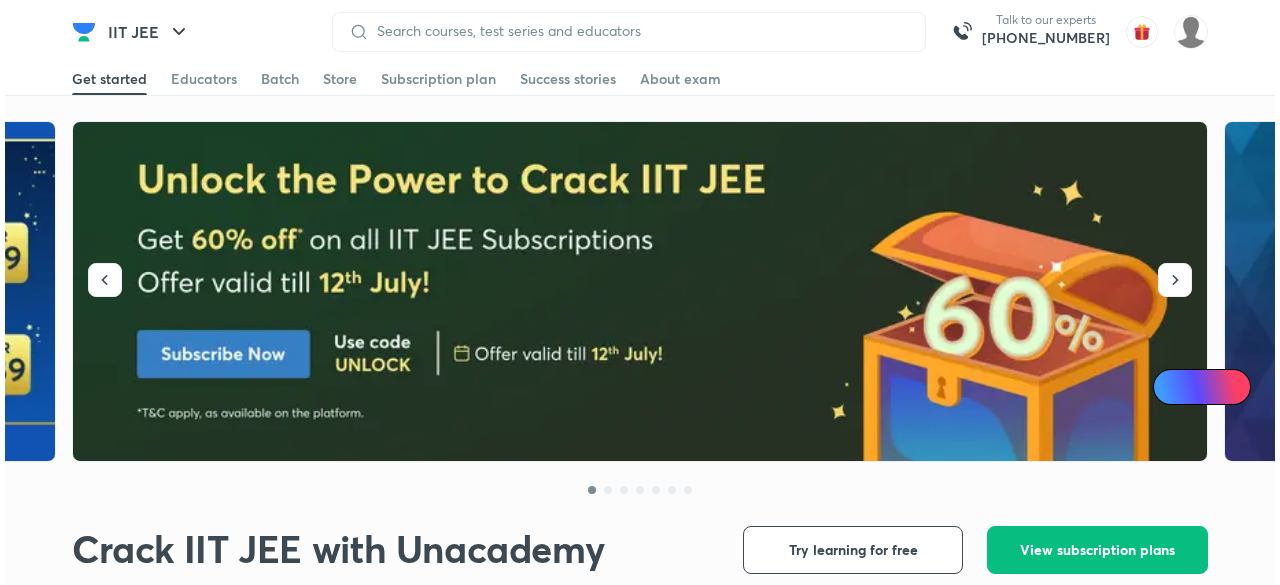 scroll, scrollTop: 0, scrollLeft: 0, axis: both 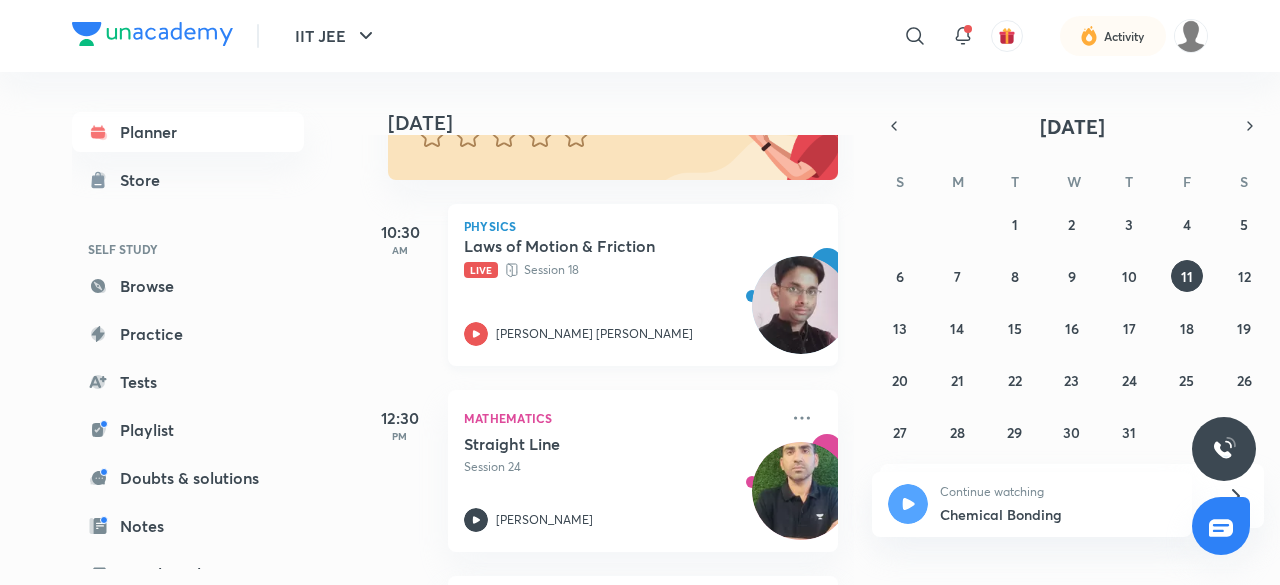 click 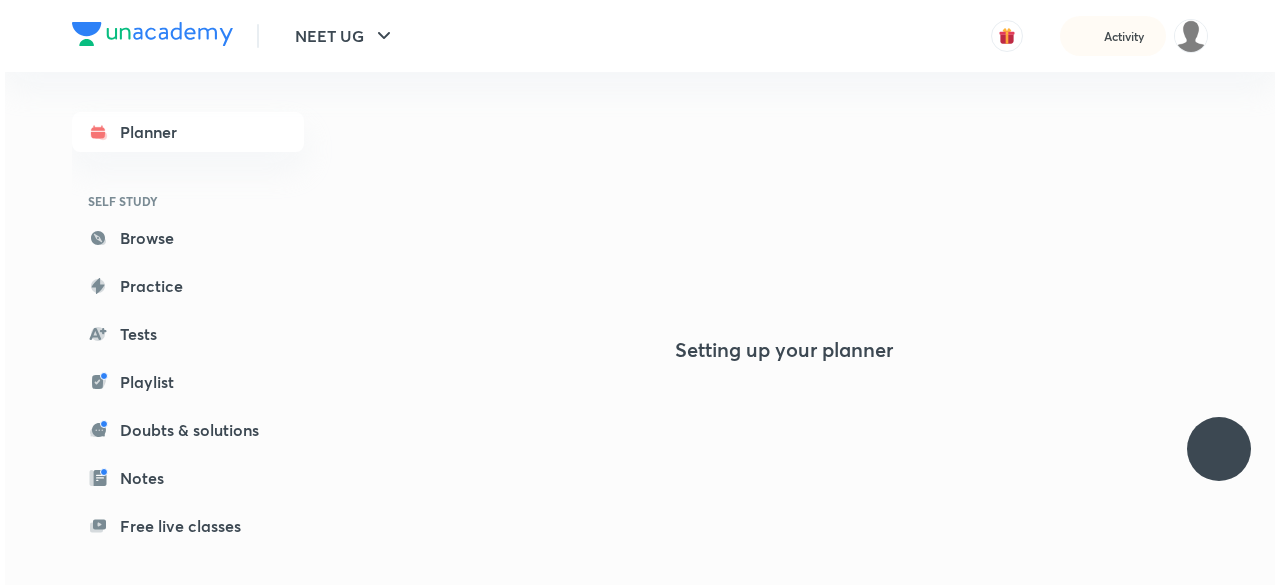 scroll, scrollTop: 0, scrollLeft: 0, axis: both 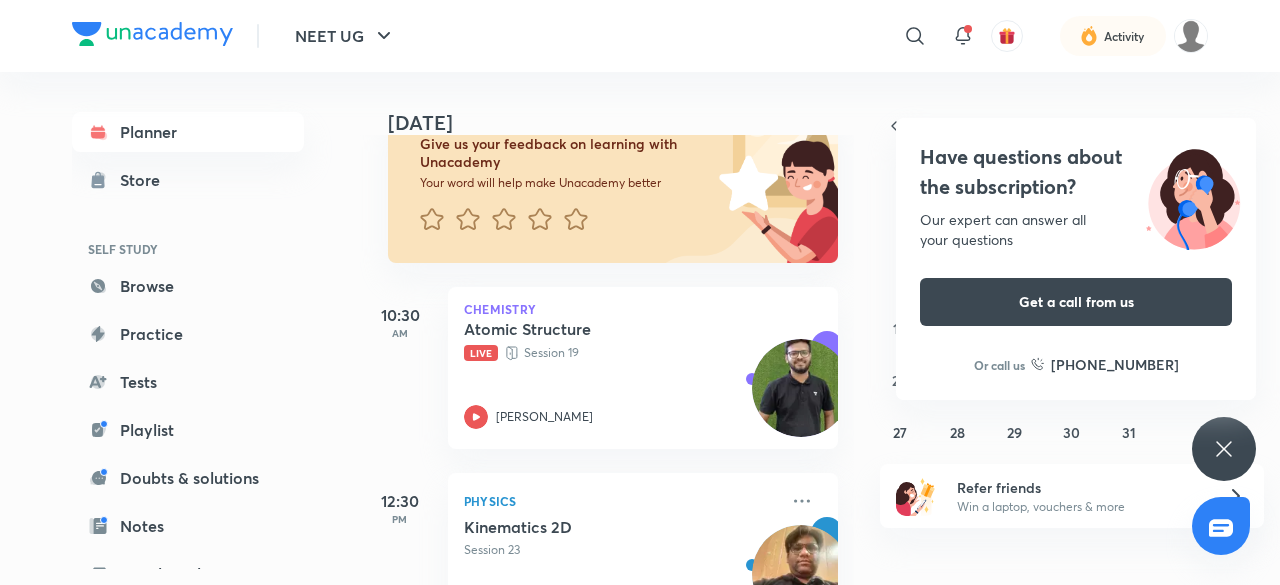 click 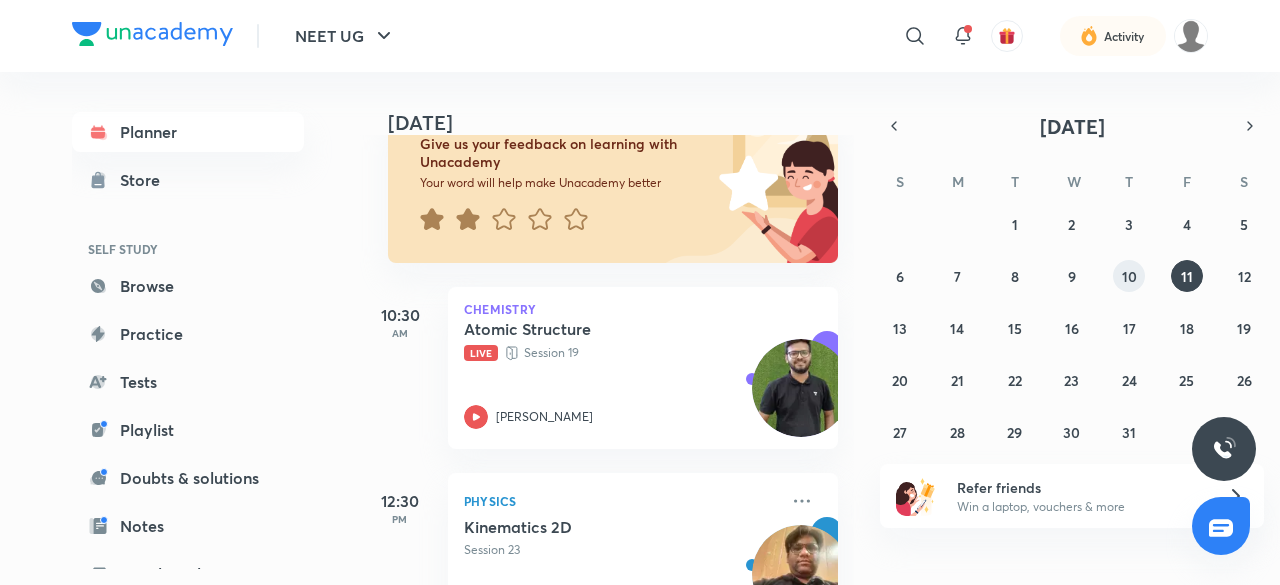 click on "10" at bounding box center [1129, 276] 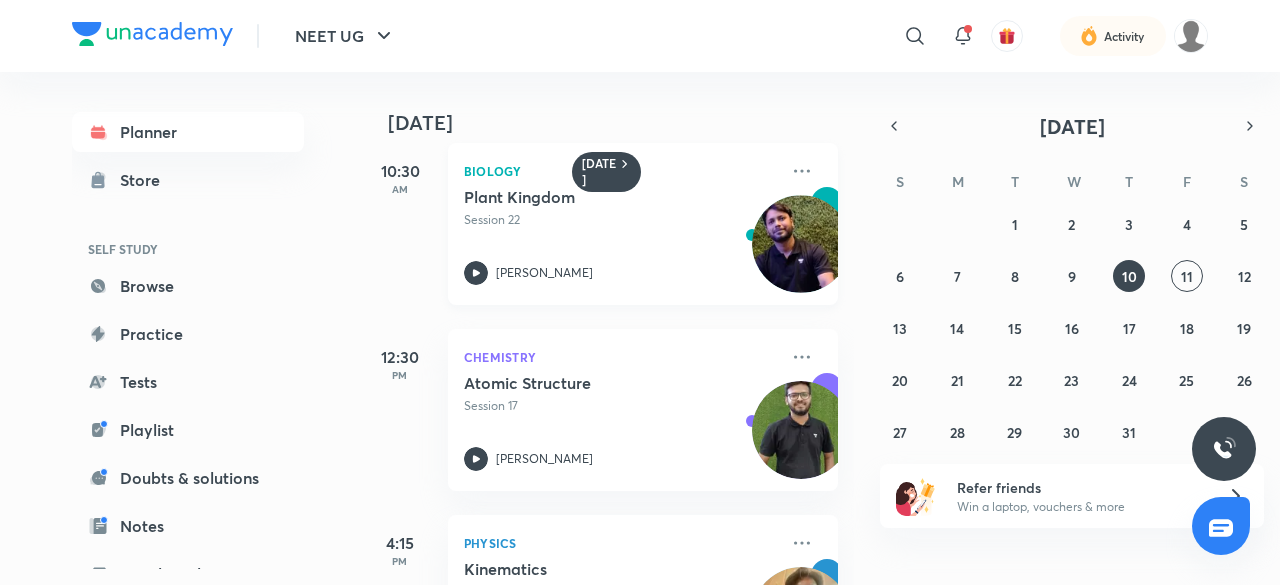 scroll, scrollTop: 5, scrollLeft: 0, axis: vertical 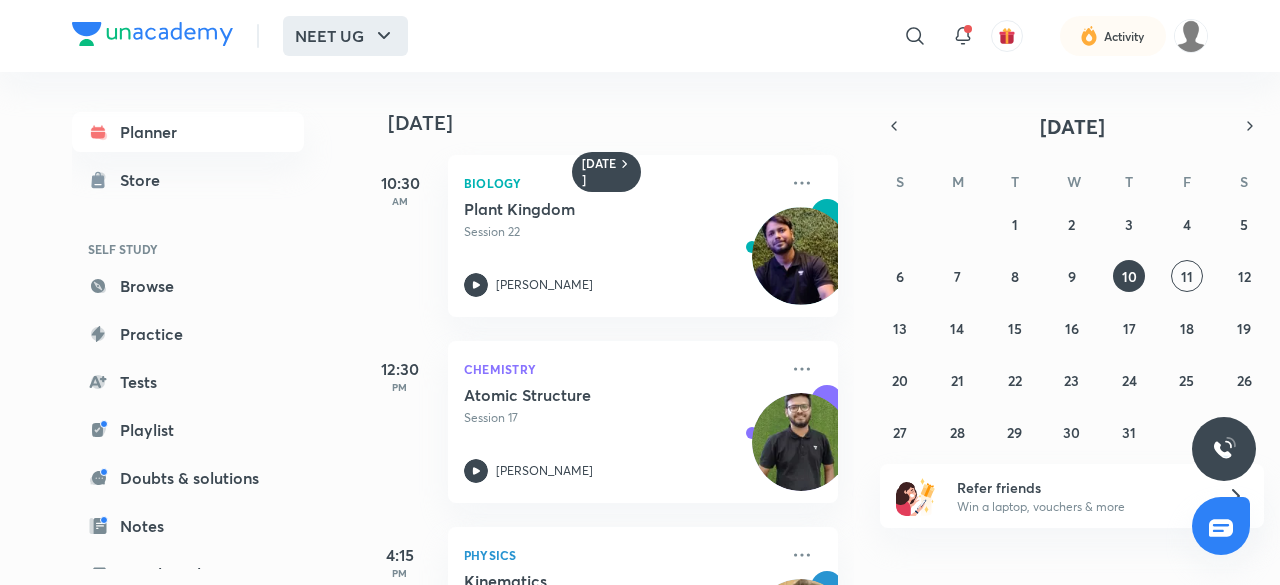 click 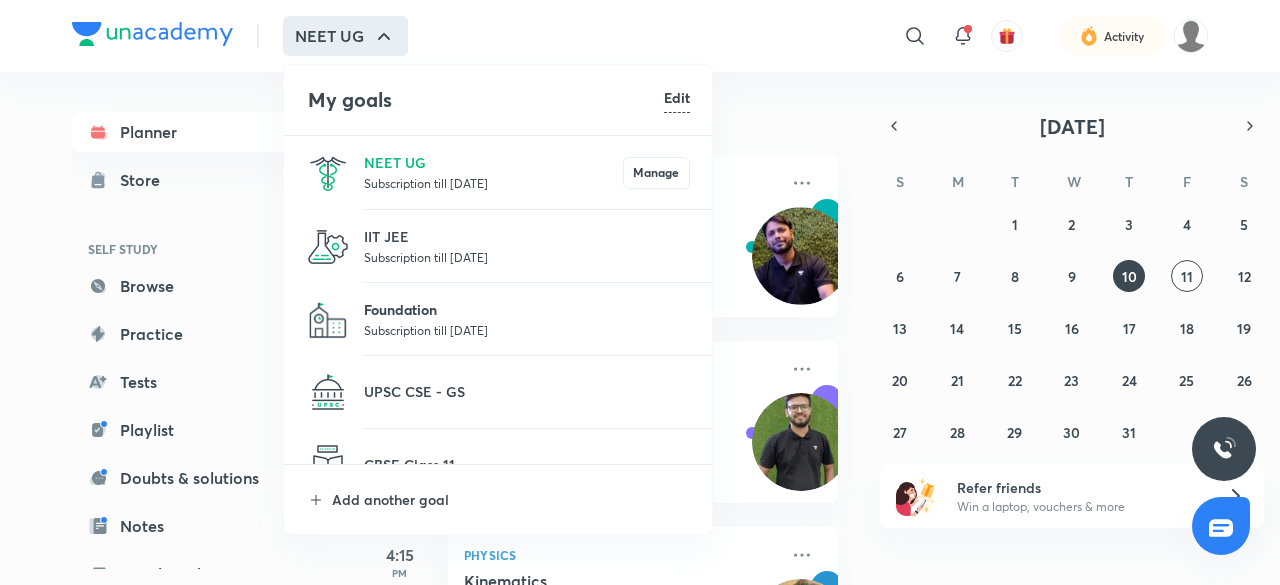 click on "Foundation" at bounding box center [527, 309] 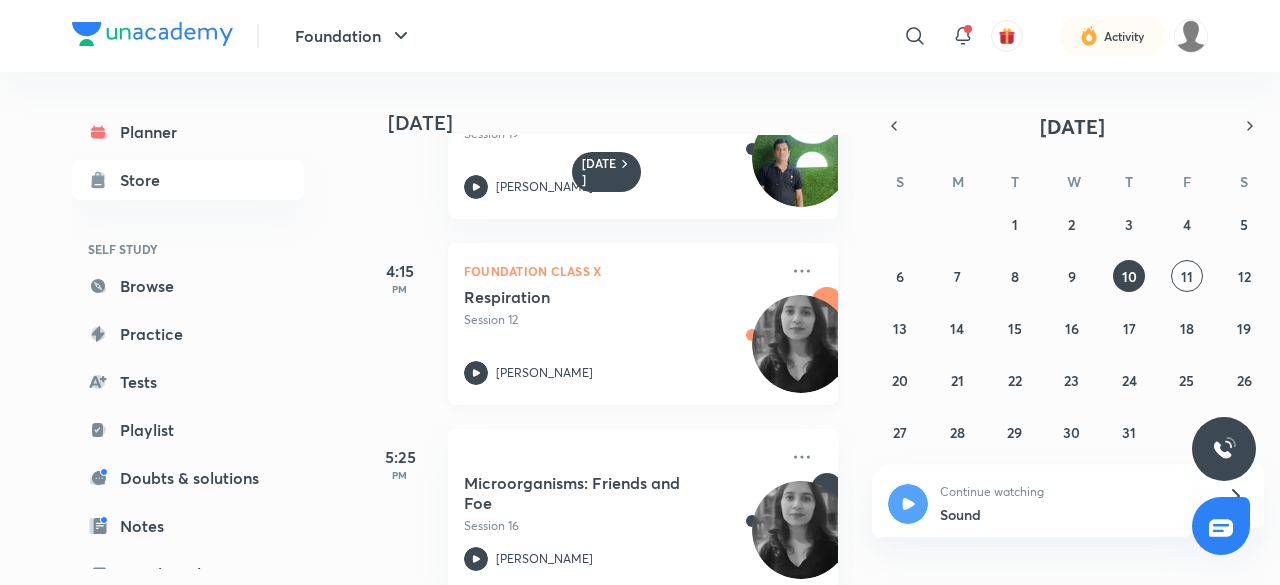 scroll, scrollTop: 0, scrollLeft: 0, axis: both 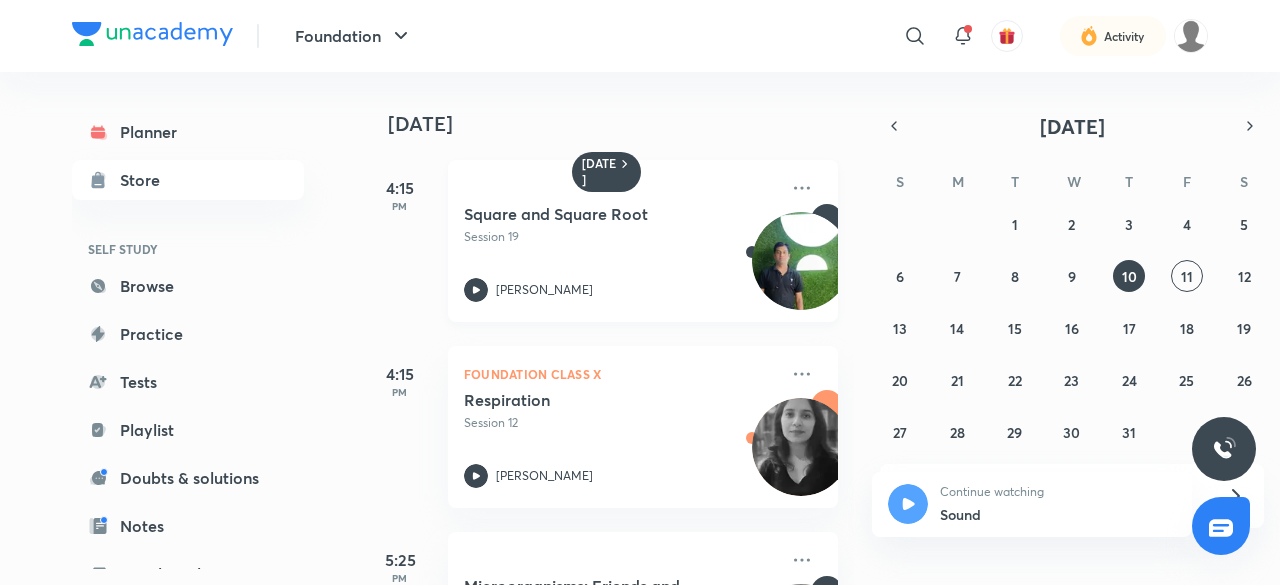 click 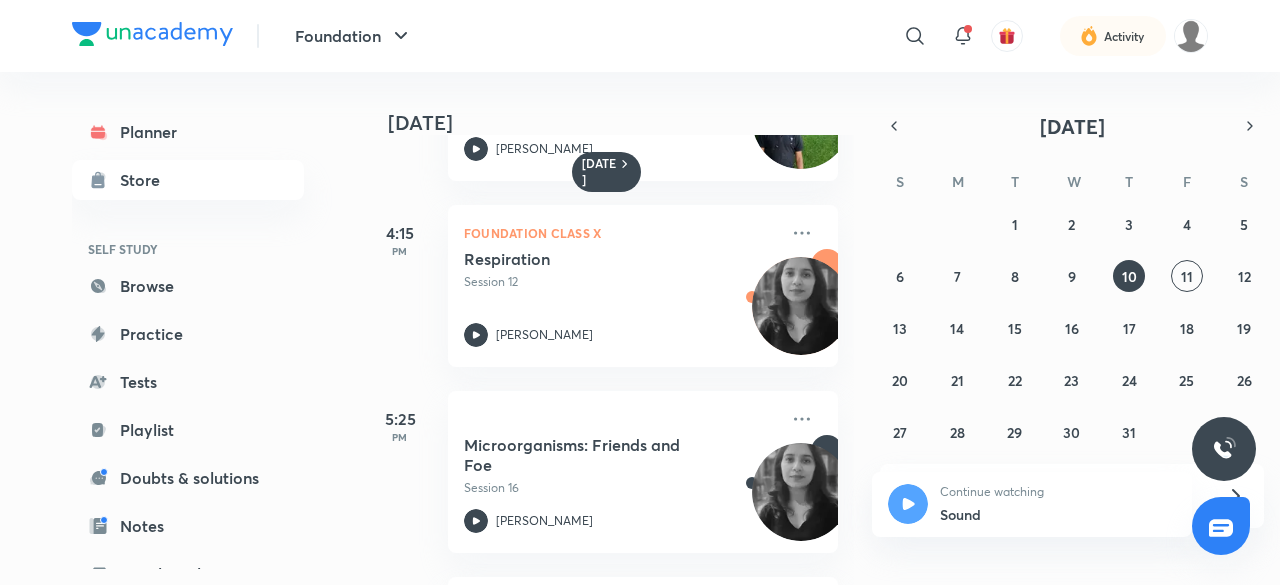 scroll, scrollTop: 142, scrollLeft: 0, axis: vertical 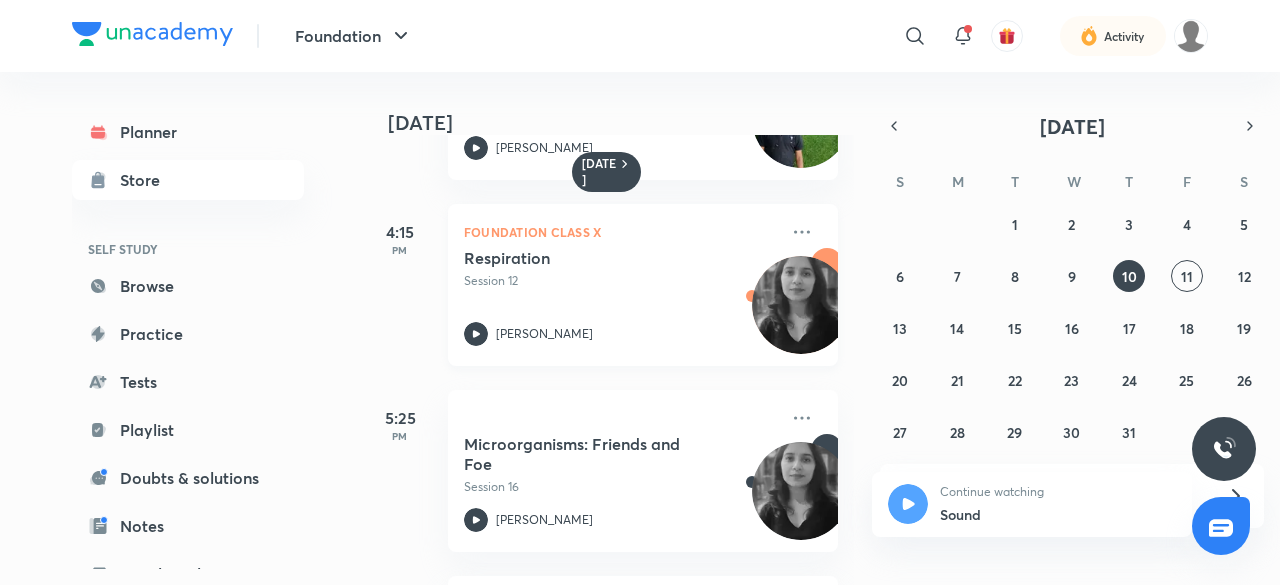 click 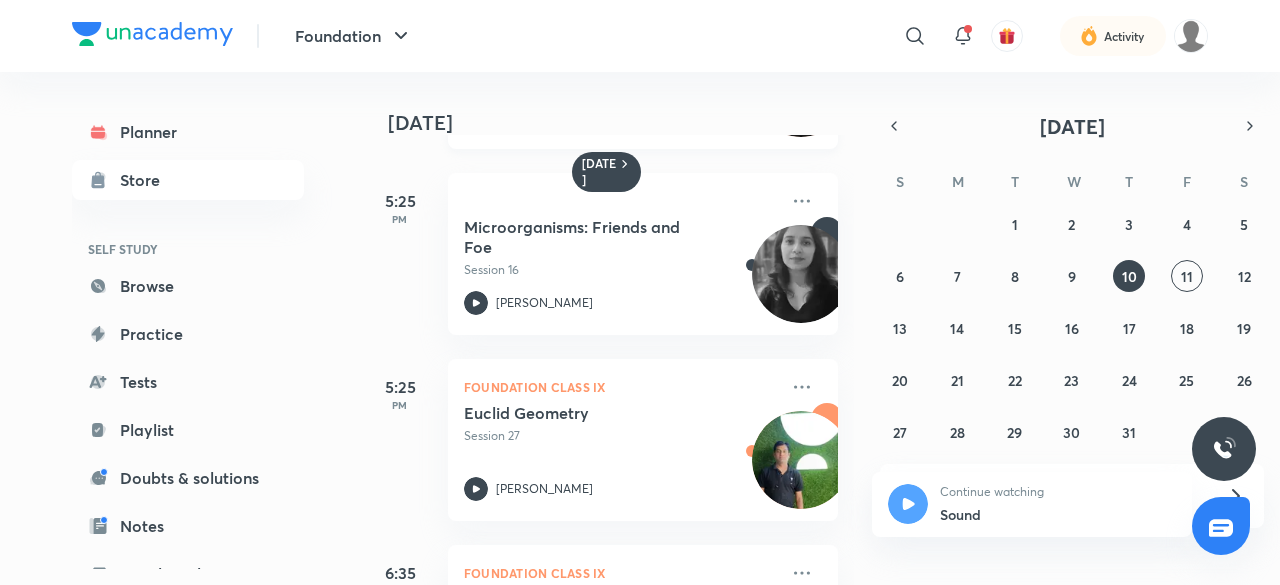 scroll, scrollTop: 399, scrollLeft: 0, axis: vertical 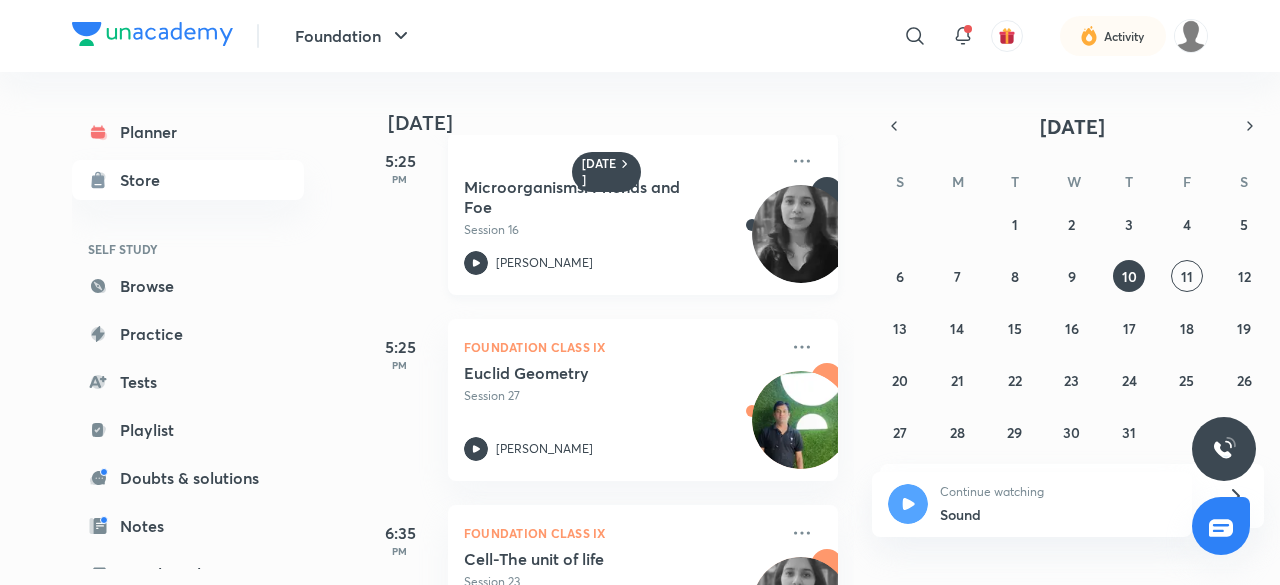 click 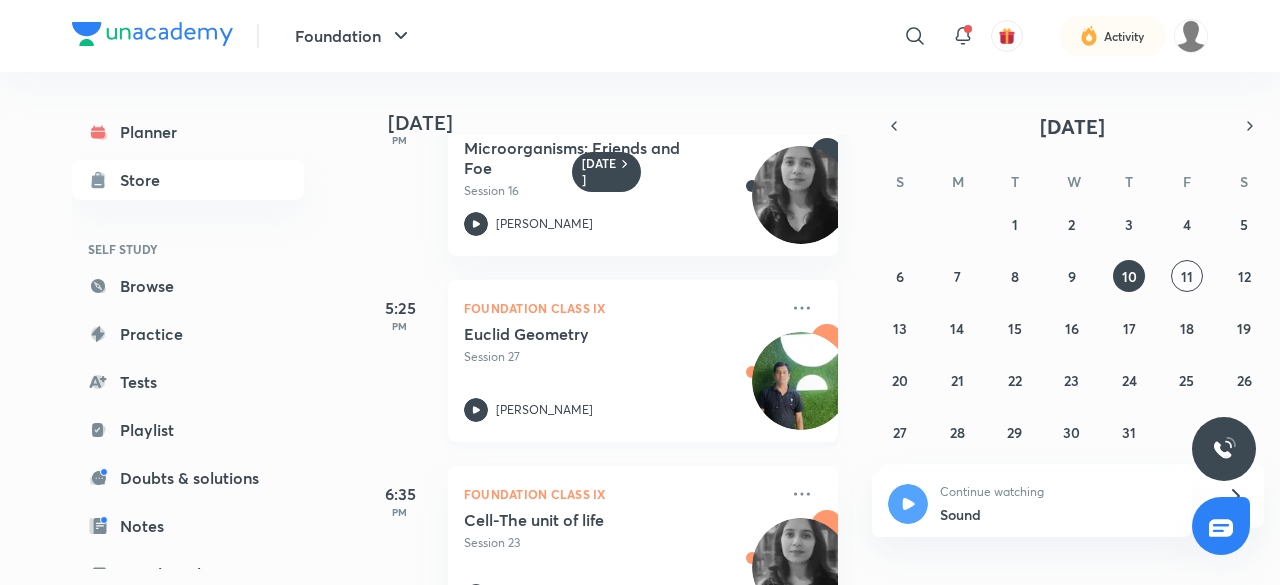 scroll, scrollTop: 454, scrollLeft: 0, axis: vertical 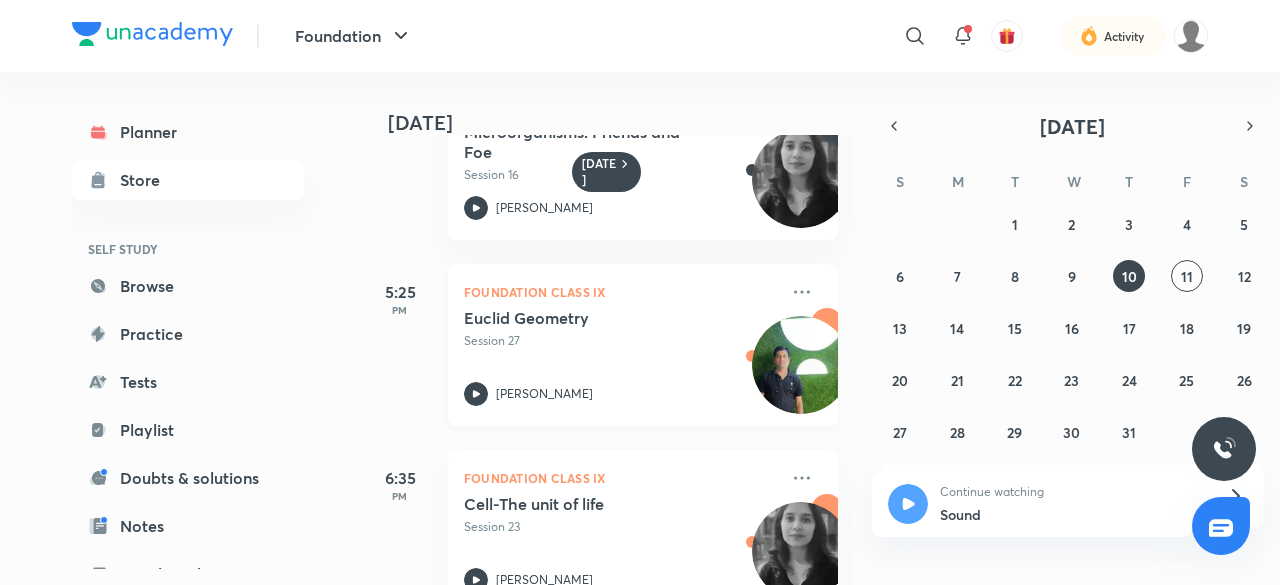 click 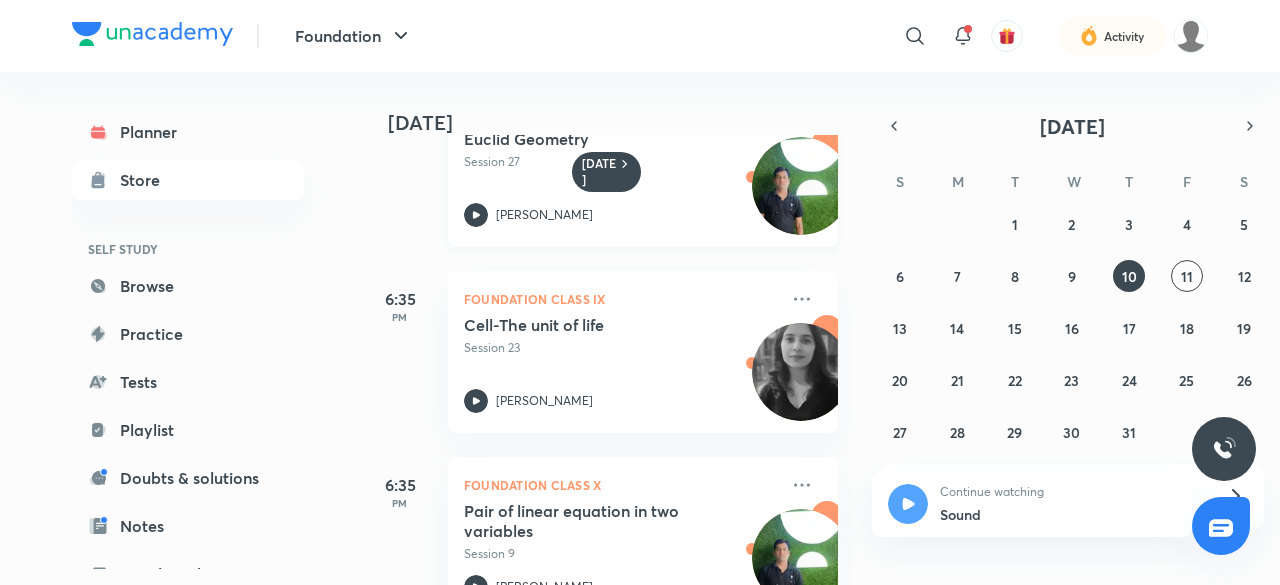 scroll, scrollTop: 634, scrollLeft: 0, axis: vertical 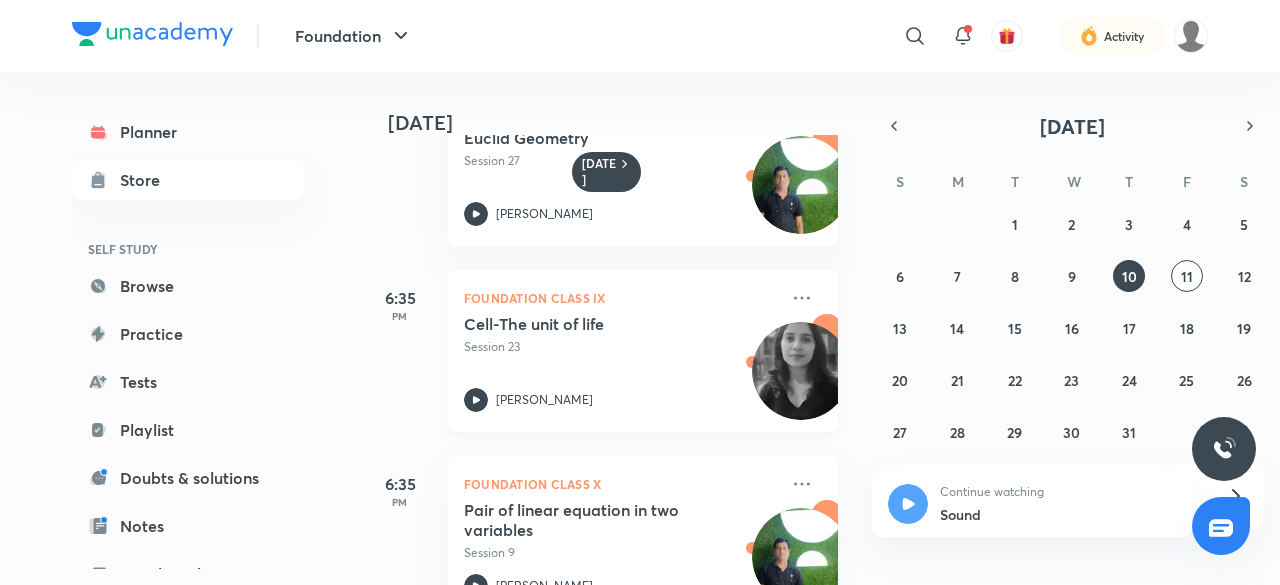click 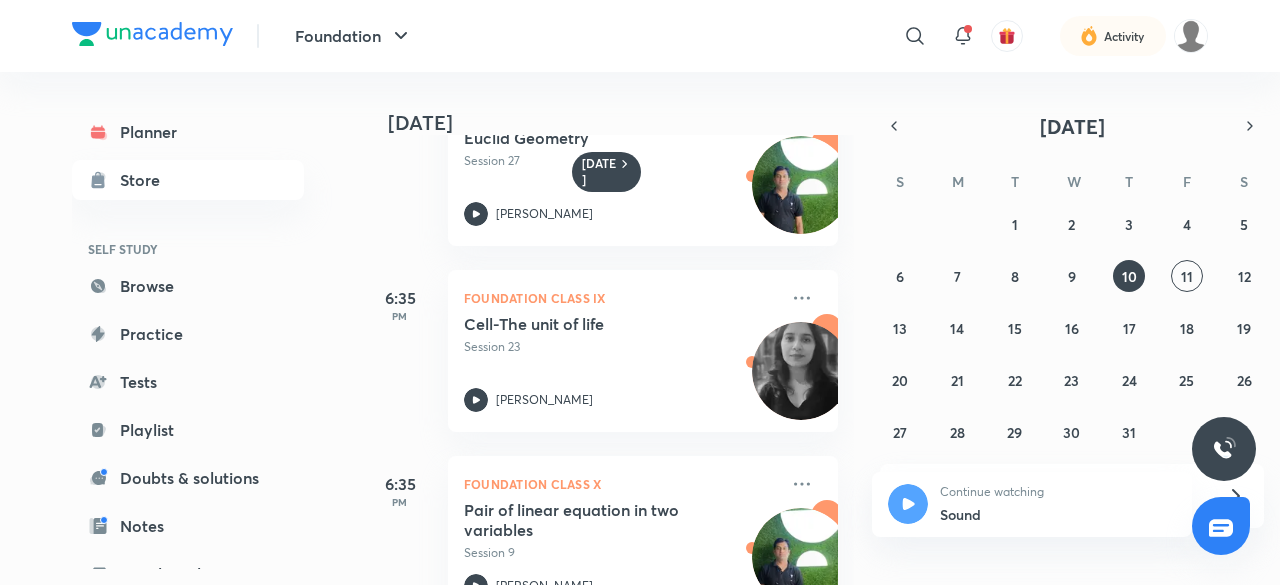 scroll, scrollTop: 698, scrollLeft: 0, axis: vertical 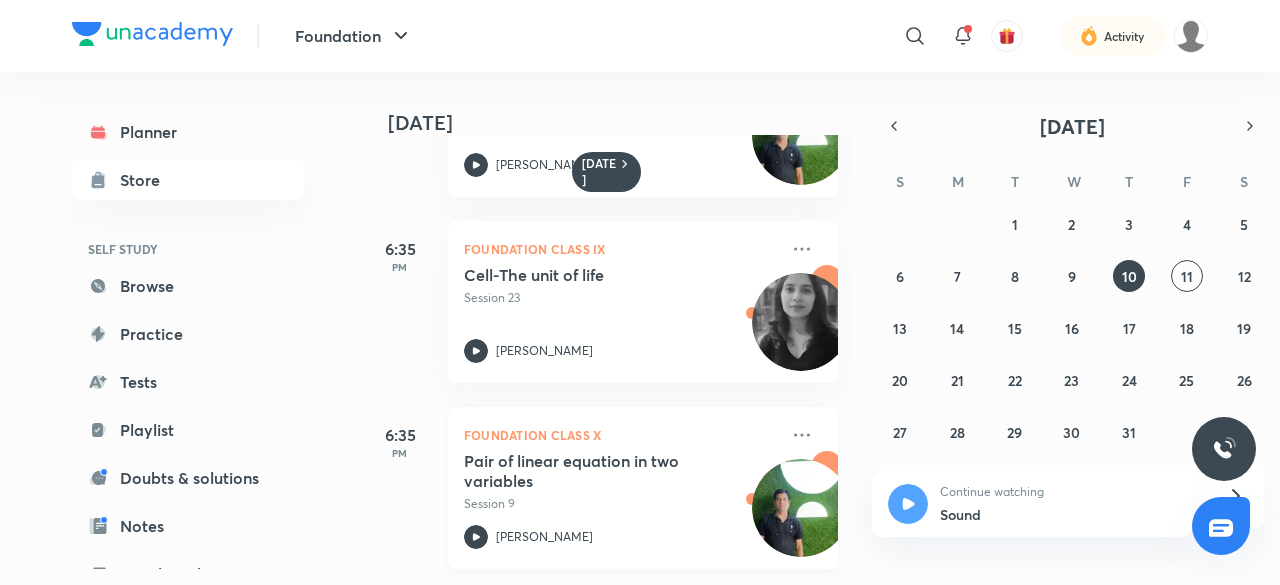 click 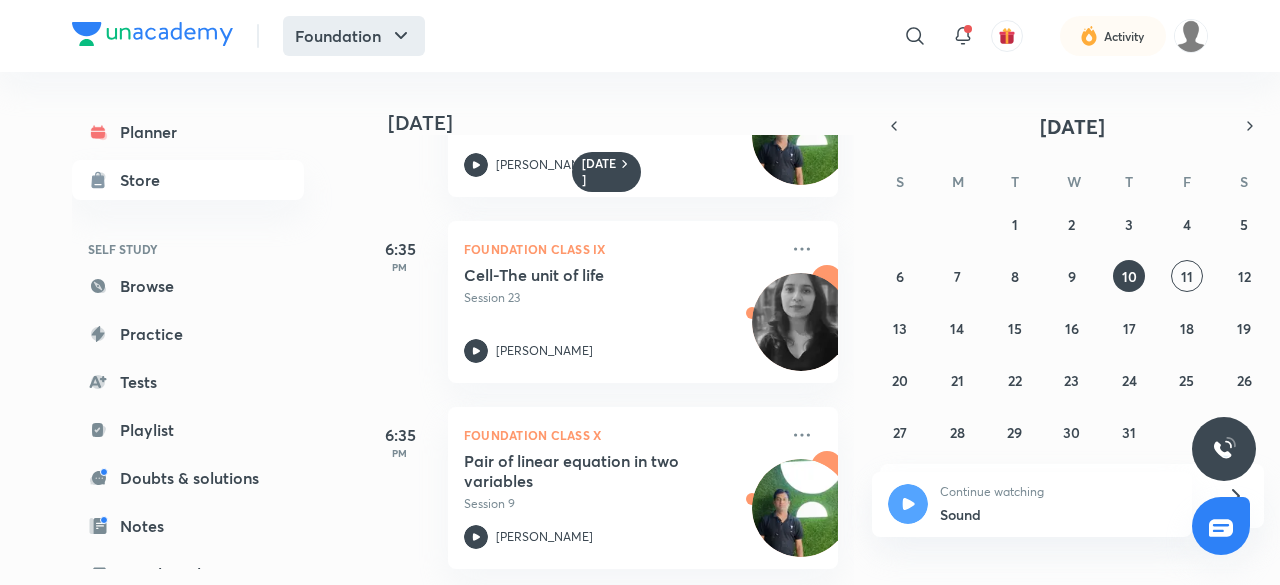 click on "Foundation" at bounding box center (354, 36) 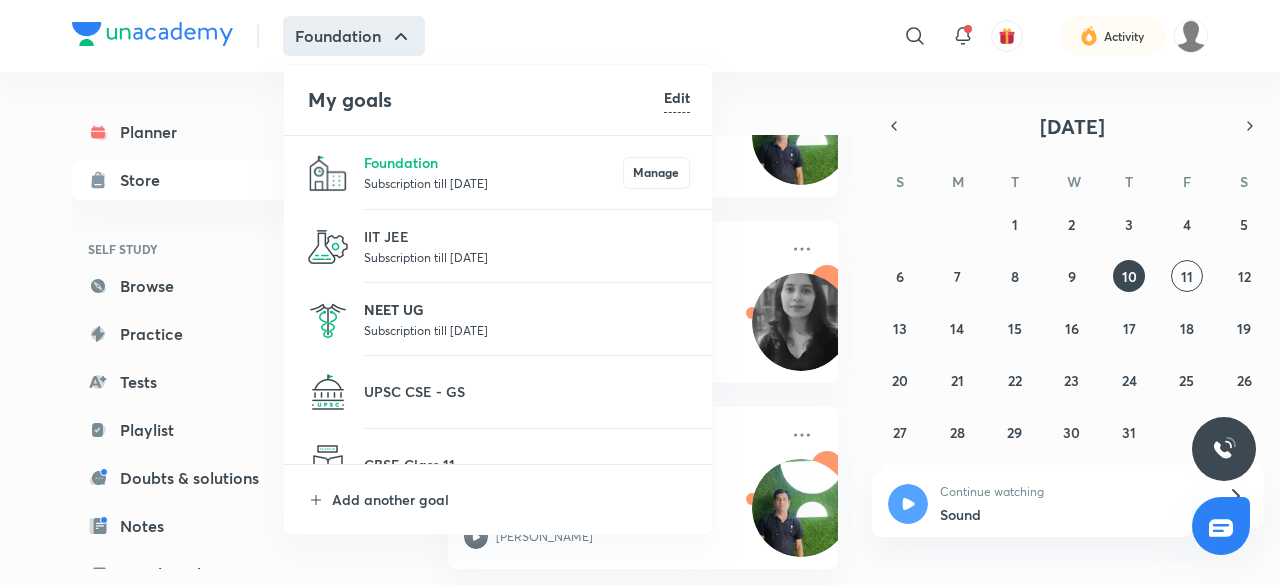 click on "NEET UG" at bounding box center (527, 309) 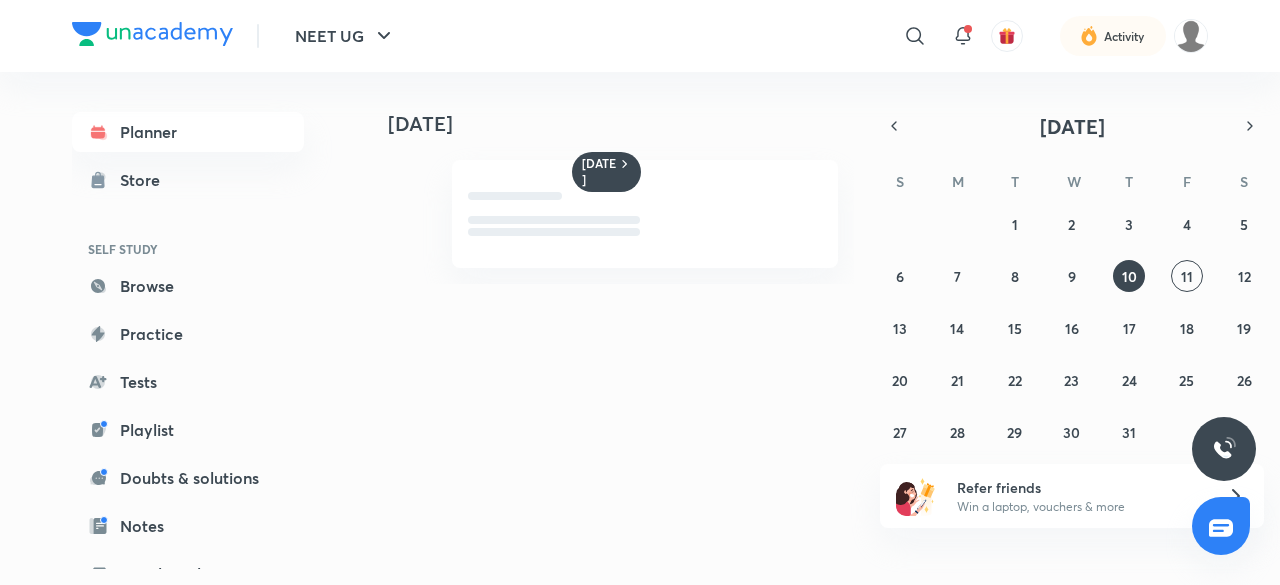 scroll, scrollTop: 0, scrollLeft: 0, axis: both 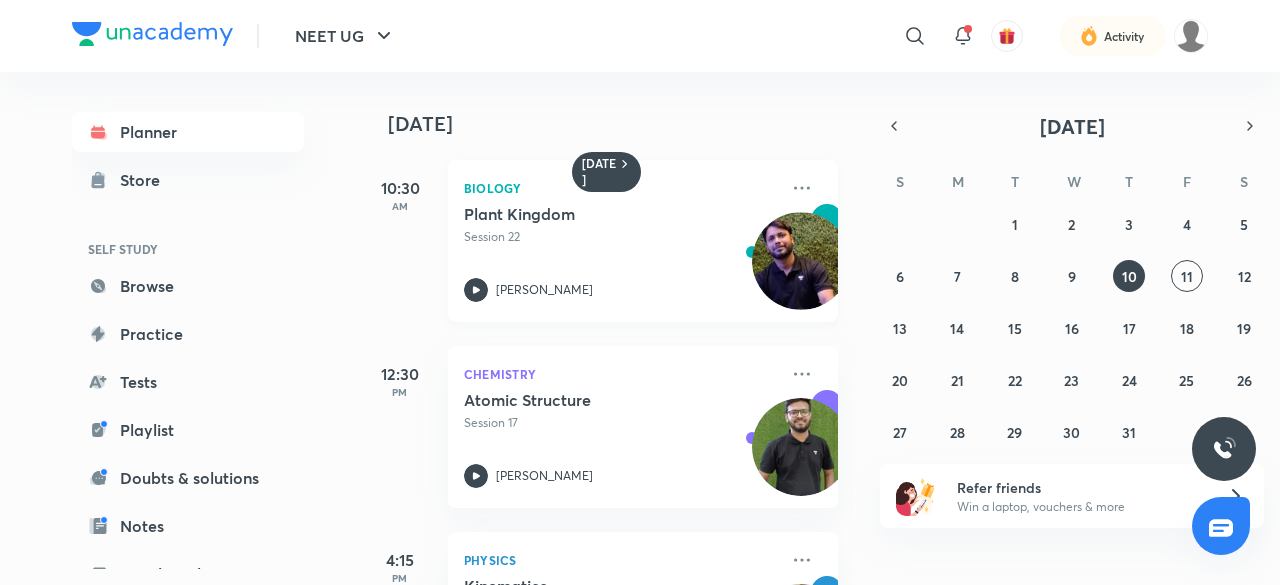 click 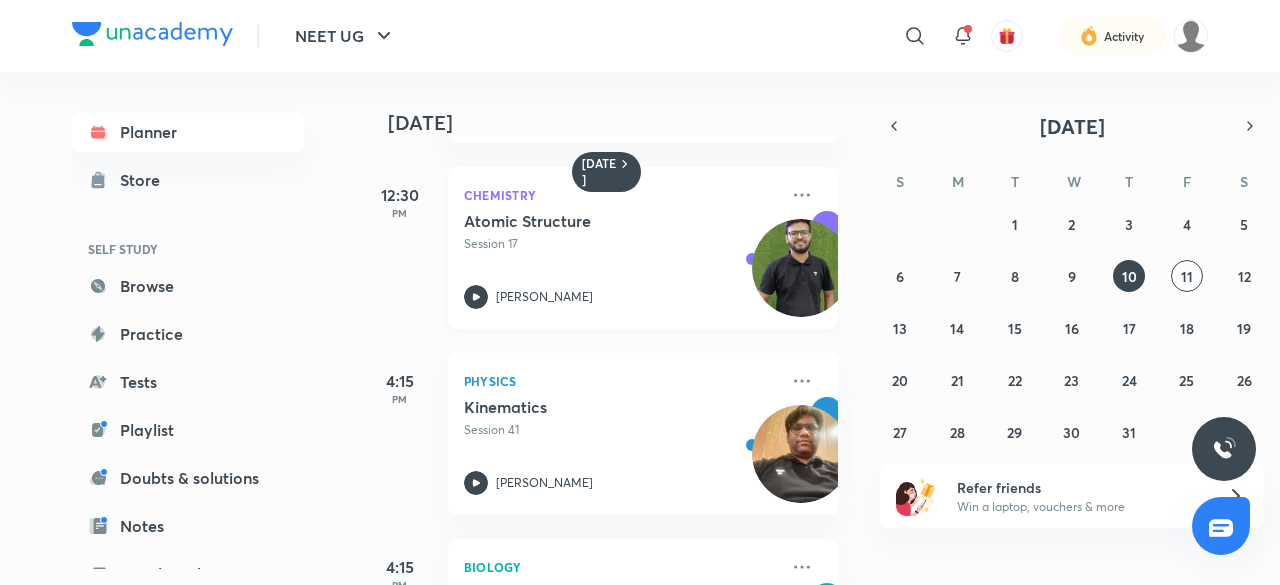 scroll, scrollTop: 180, scrollLeft: 0, axis: vertical 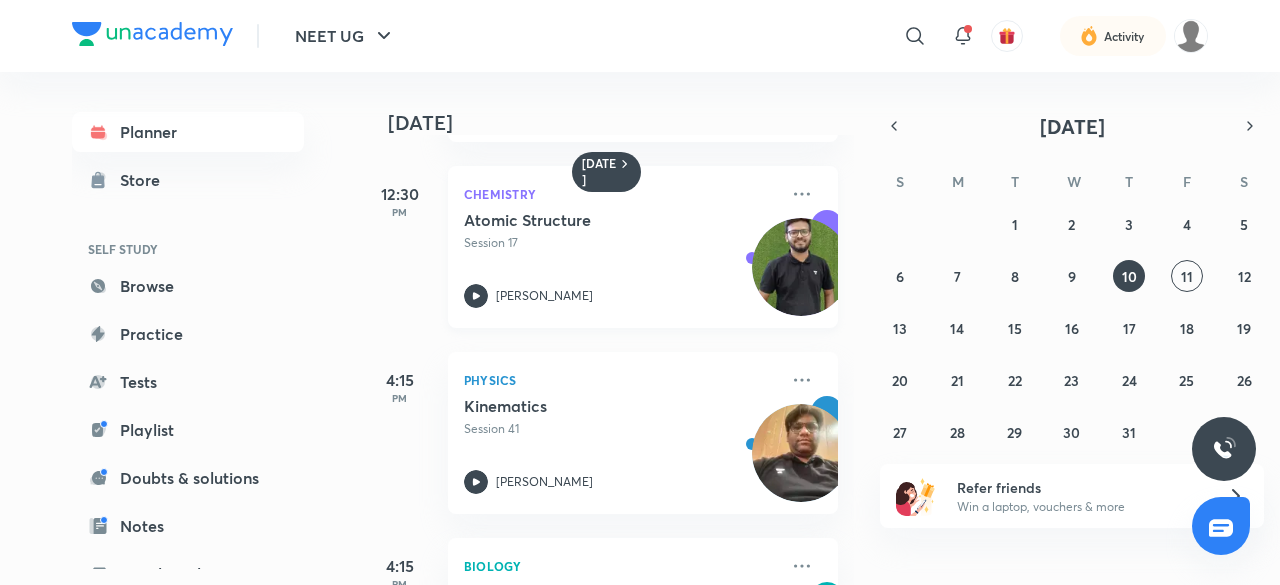 click 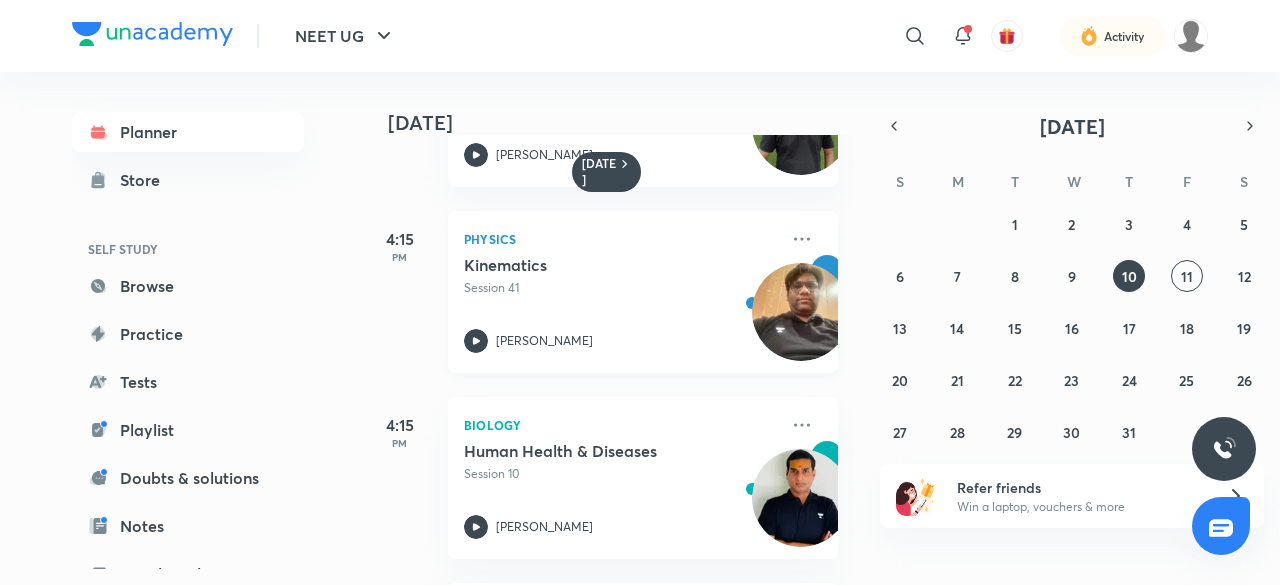 scroll, scrollTop: 340, scrollLeft: 0, axis: vertical 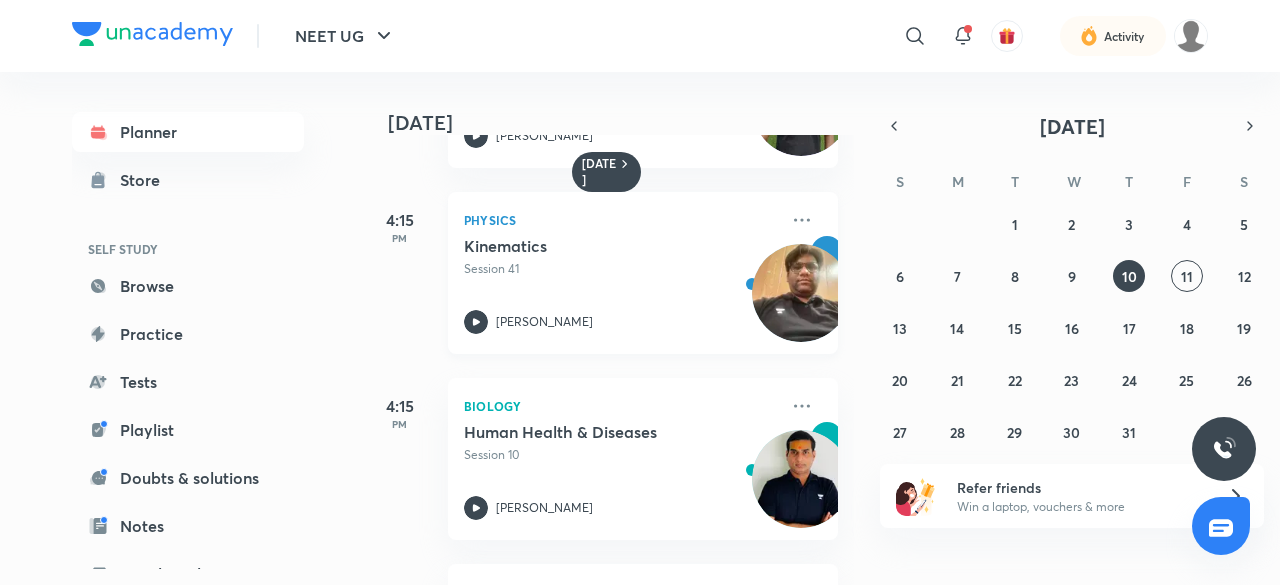 click 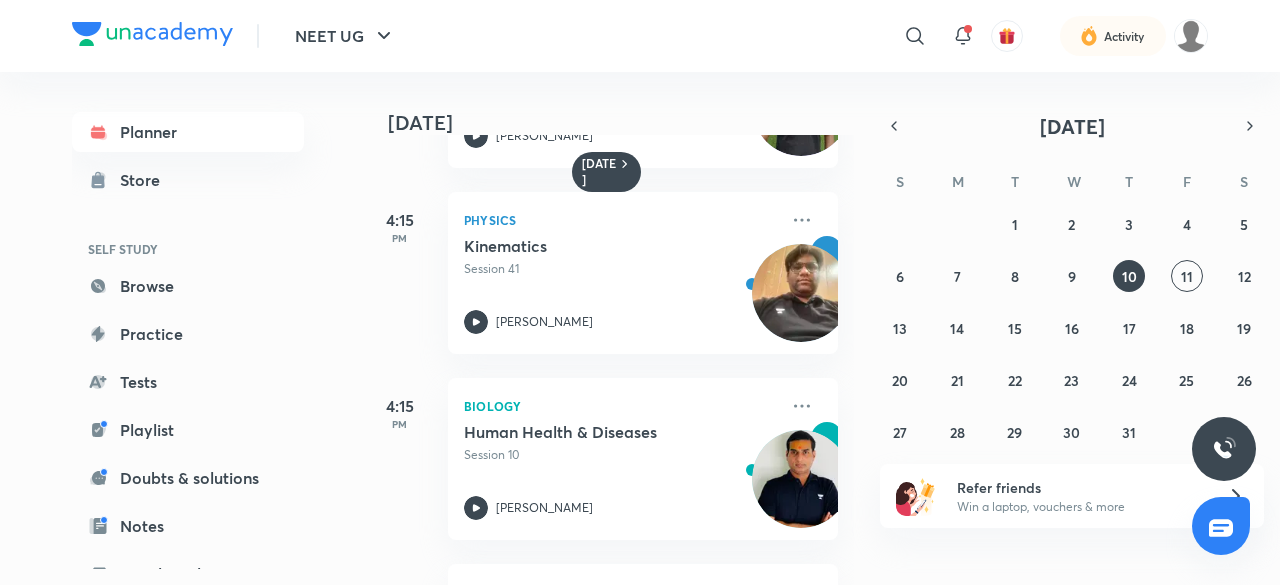 scroll, scrollTop: 499, scrollLeft: 0, axis: vertical 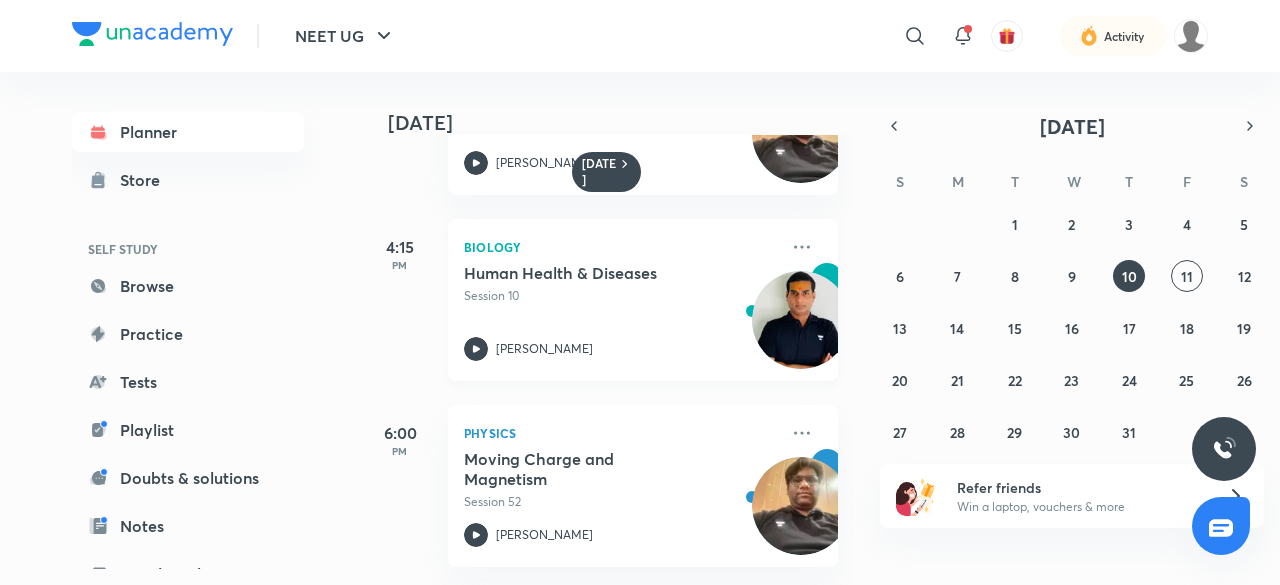 click 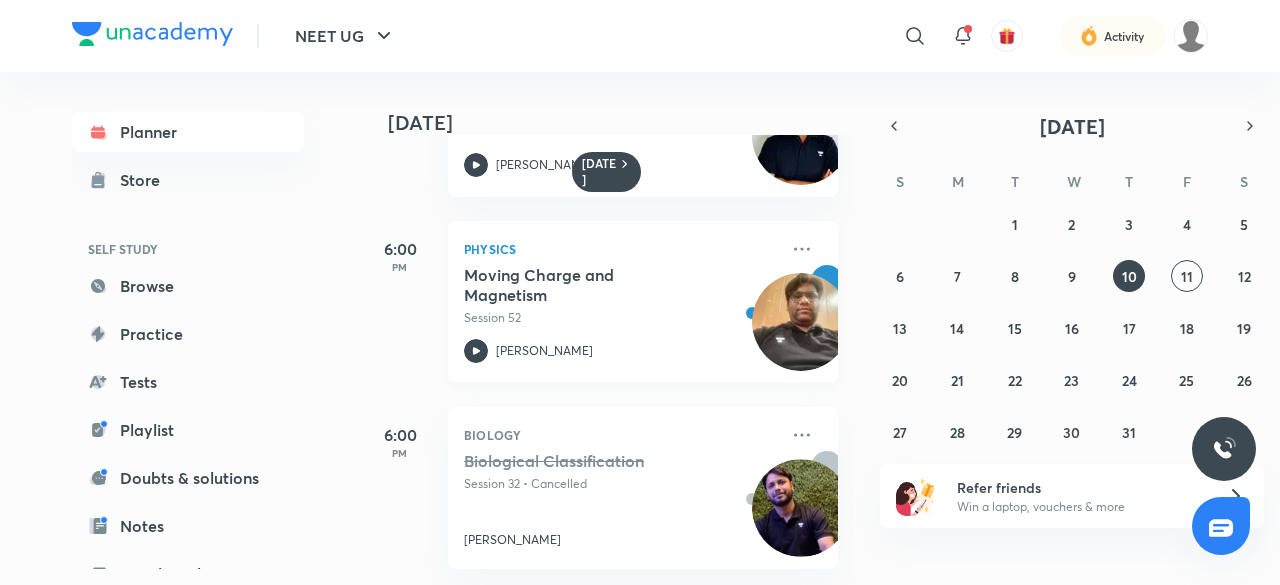 scroll, scrollTop: 685, scrollLeft: 0, axis: vertical 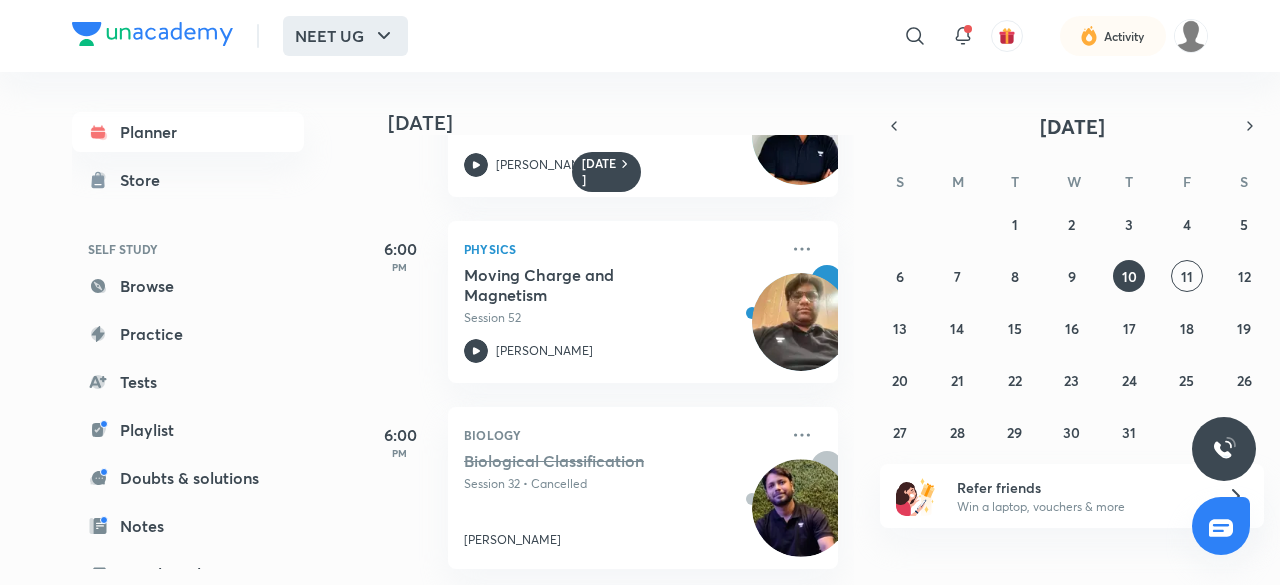 click 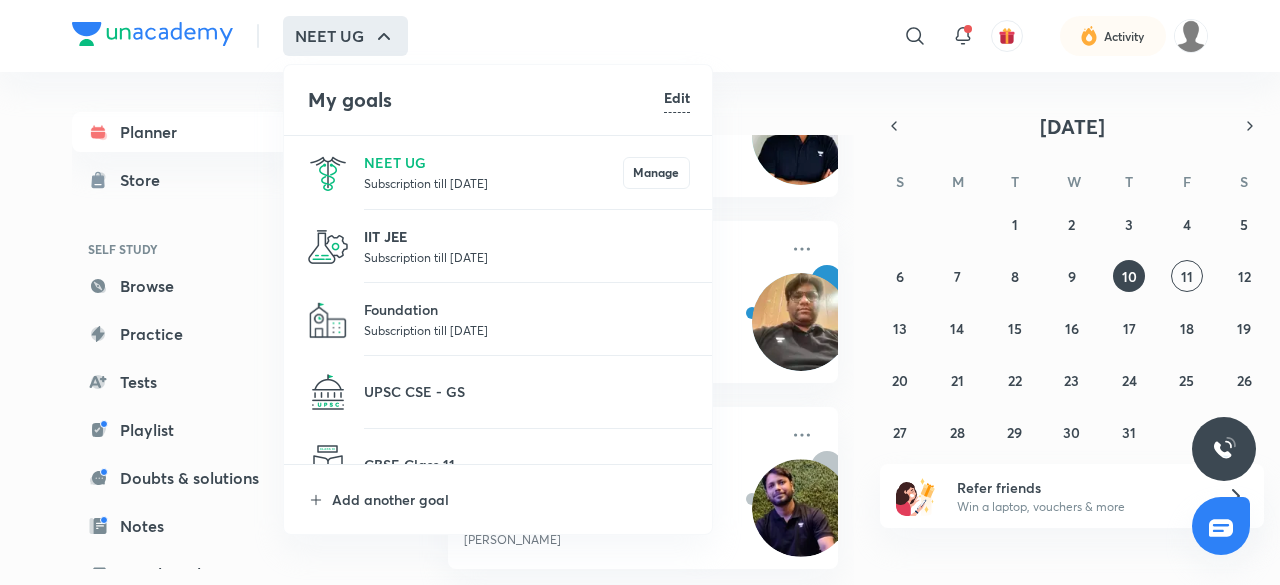 click on "IIT JEE" at bounding box center (527, 236) 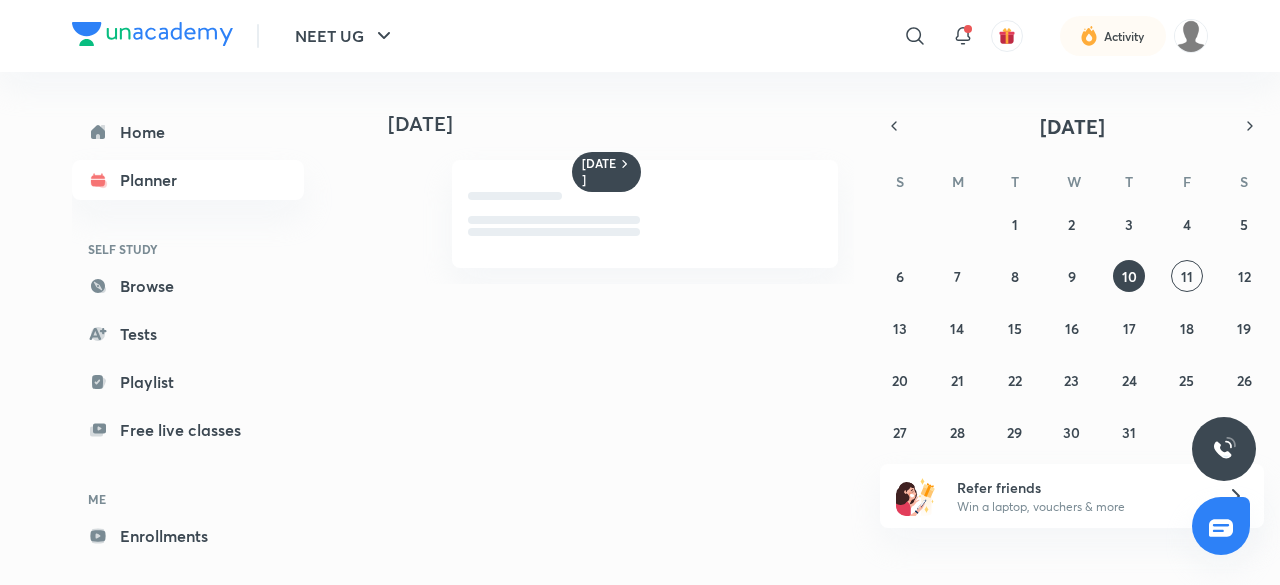scroll, scrollTop: 0, scrollLeft: 0, axis: both 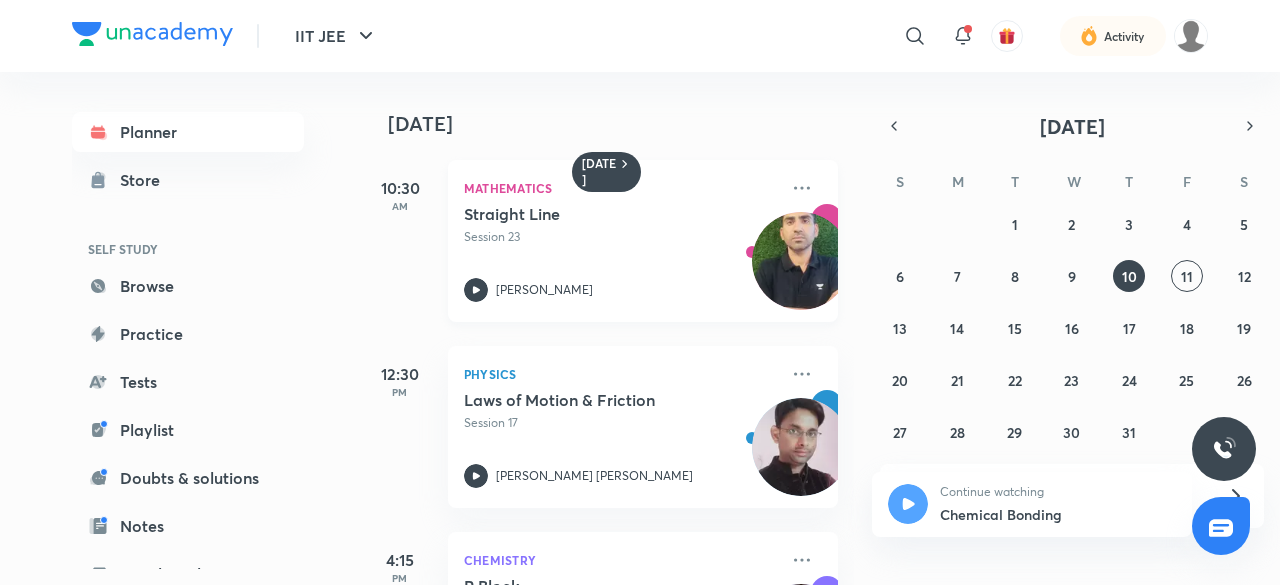 click 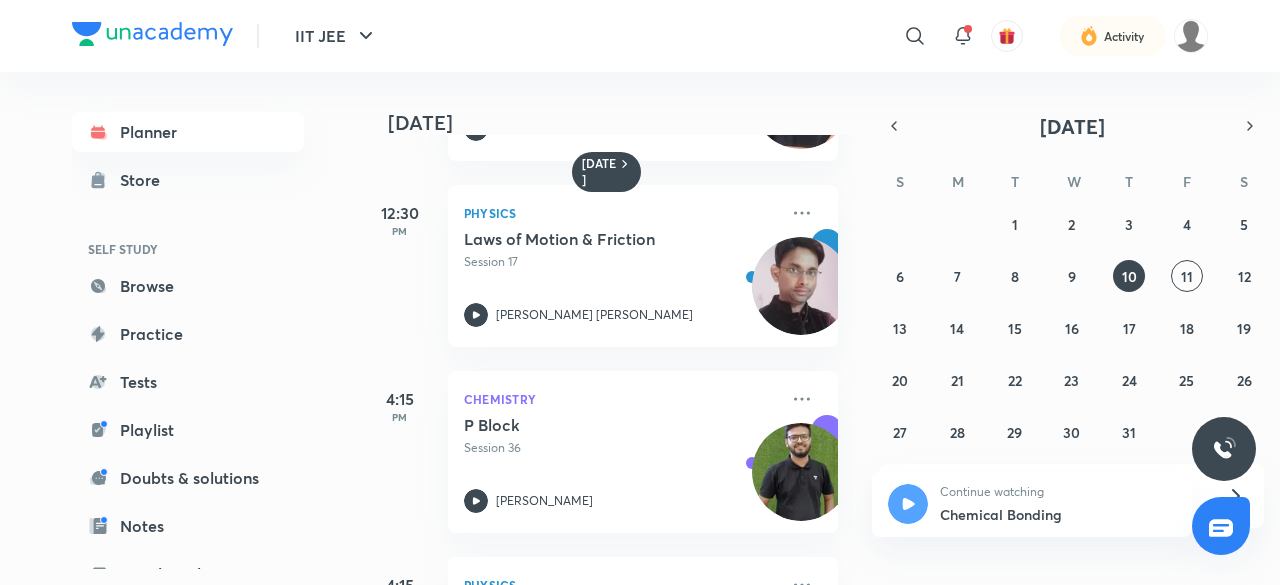 scroll, scrollTop: 162, scrollLeft: 0, axis: vertical 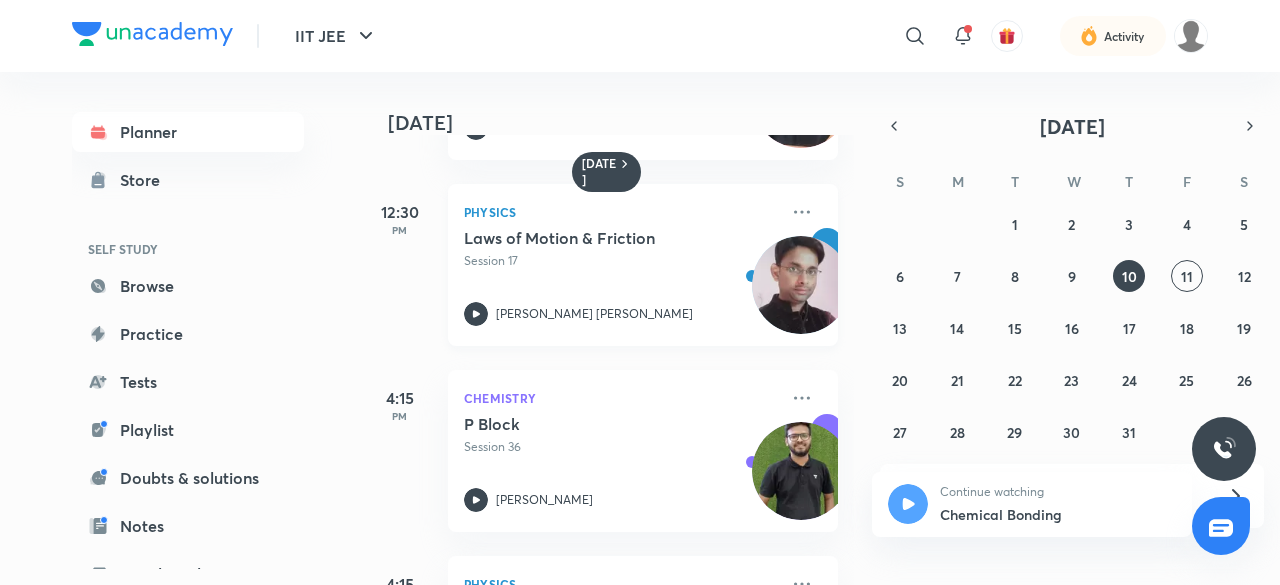 click 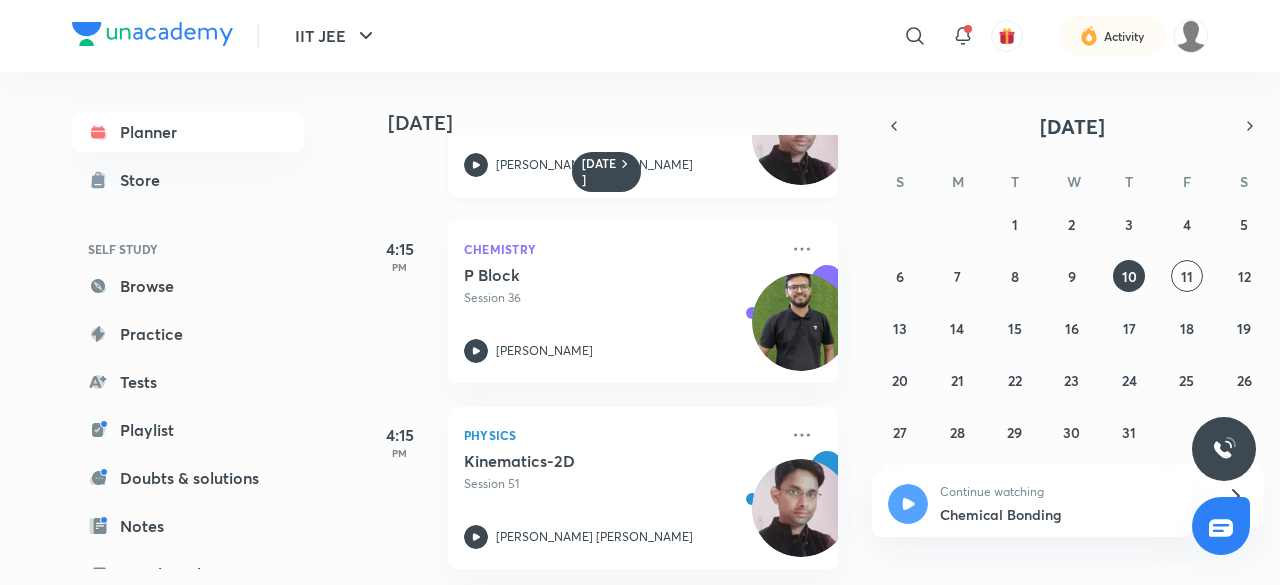 scroll, scrollTop: 392, scrollLeft: 0, axis: vertical 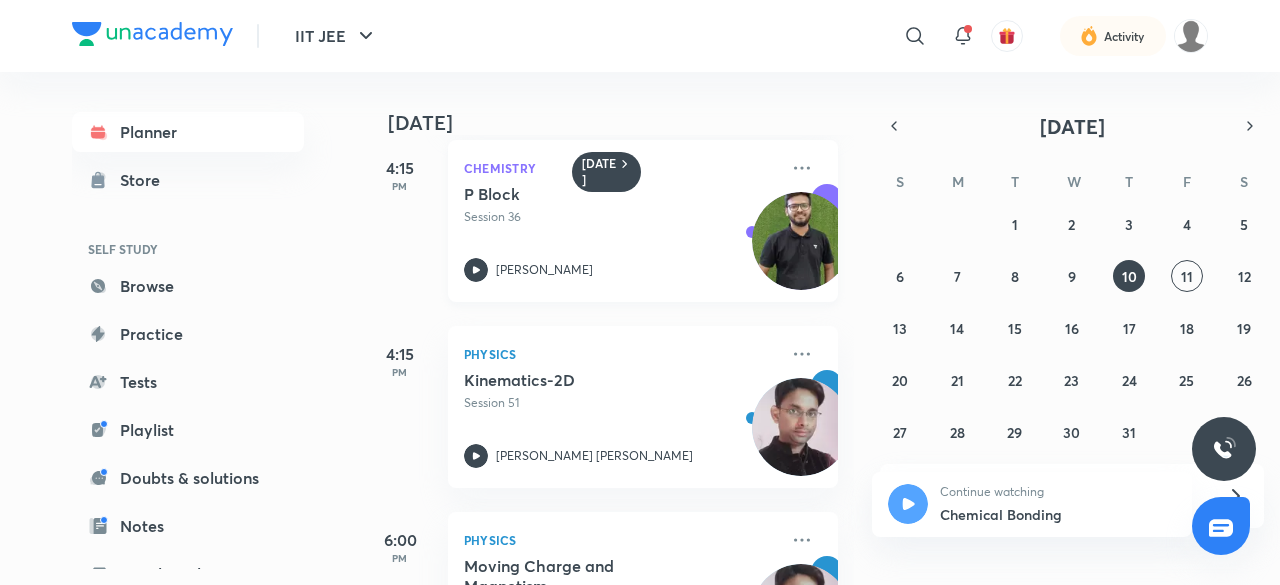 click 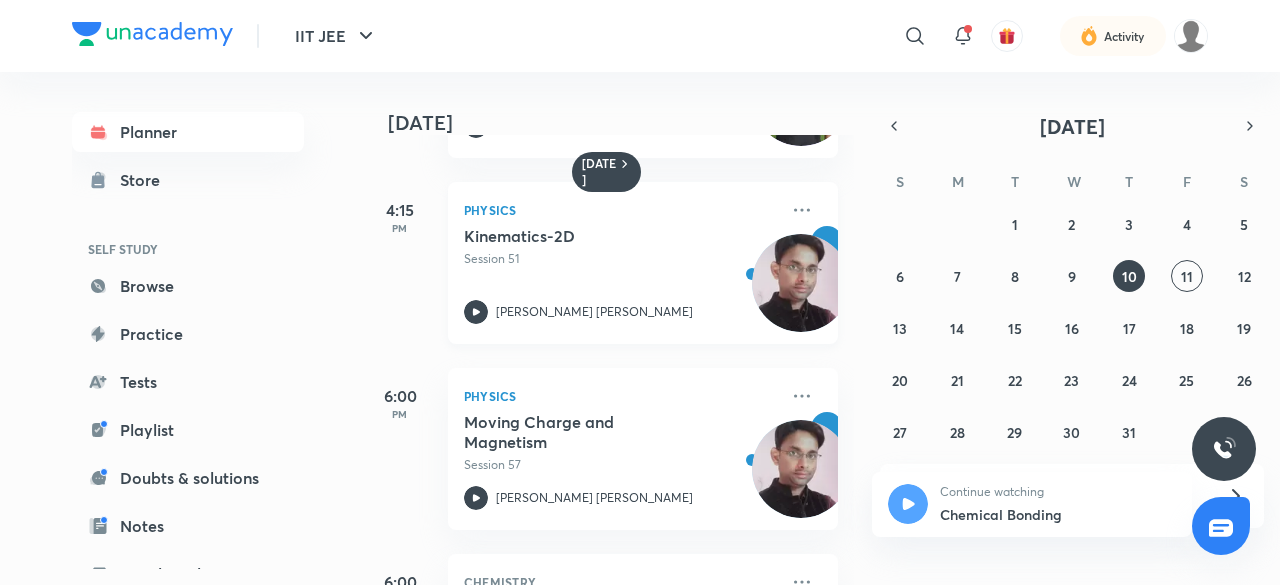 scroll, scrollTop: 538, scrollLeft: 0, axis: vertical 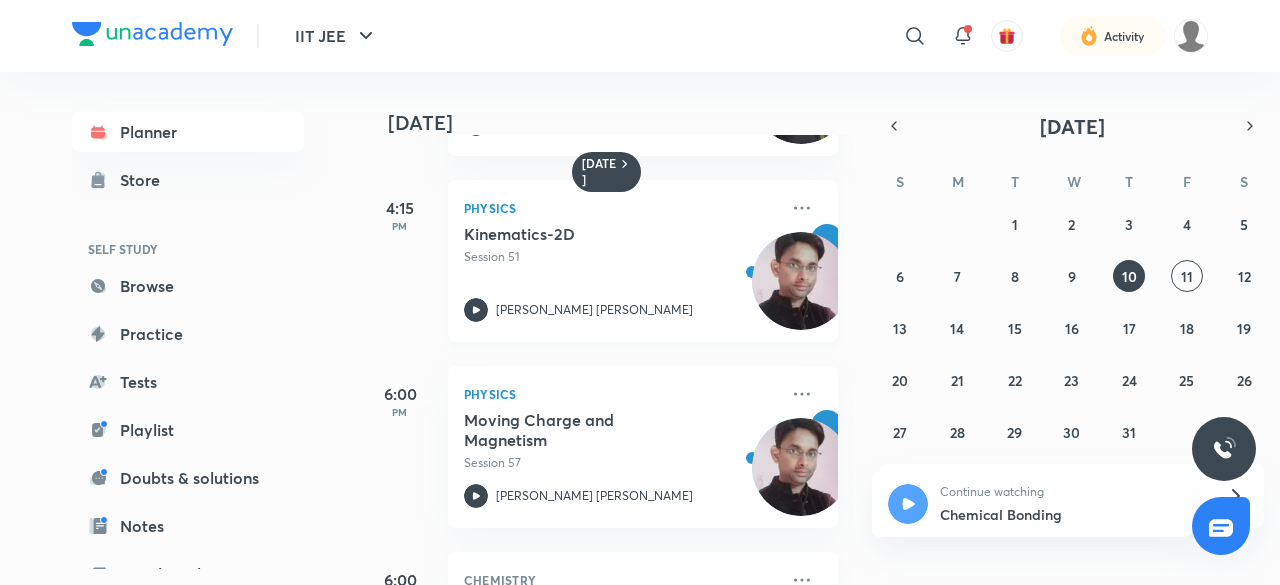 click 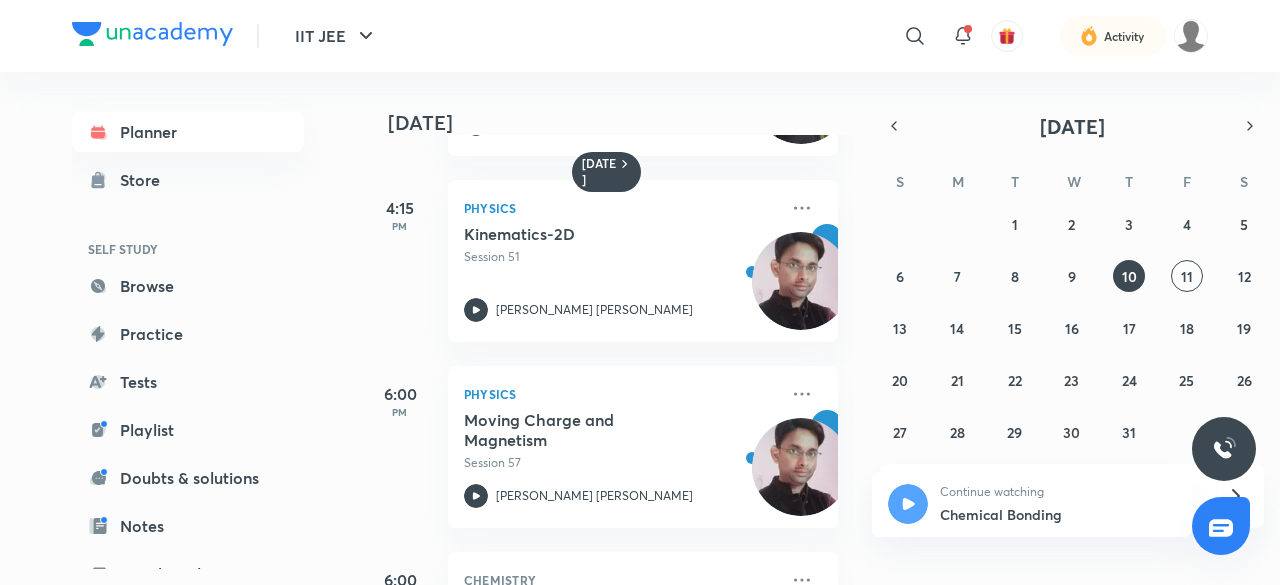 scroll, scrollTop: 698, scrollLeft: 0, axis: vertical 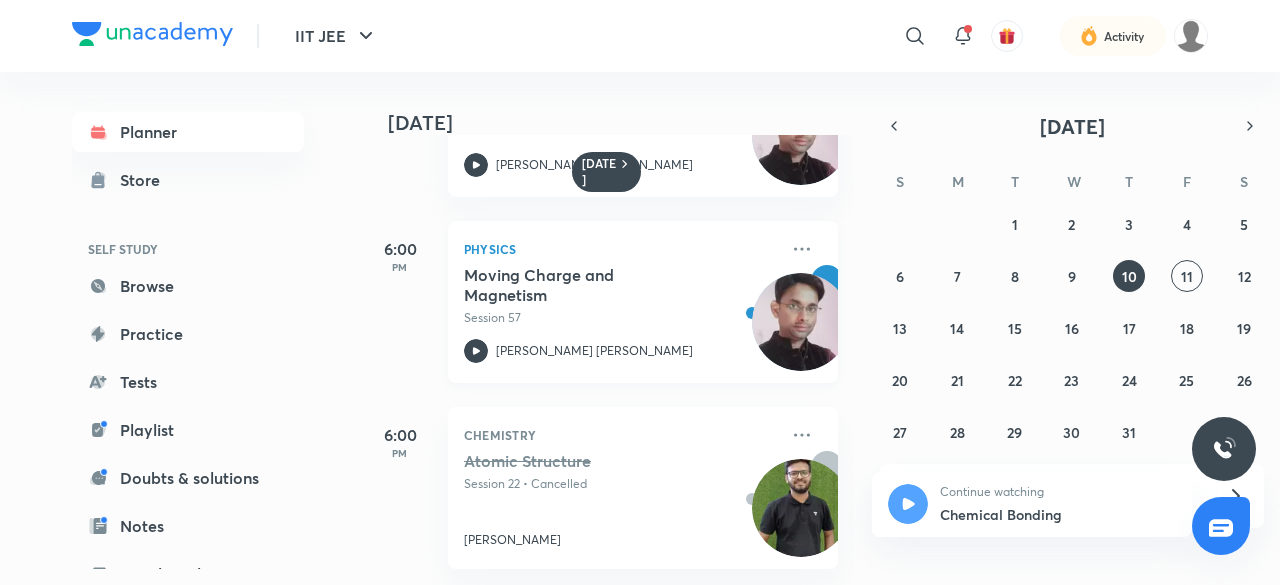click 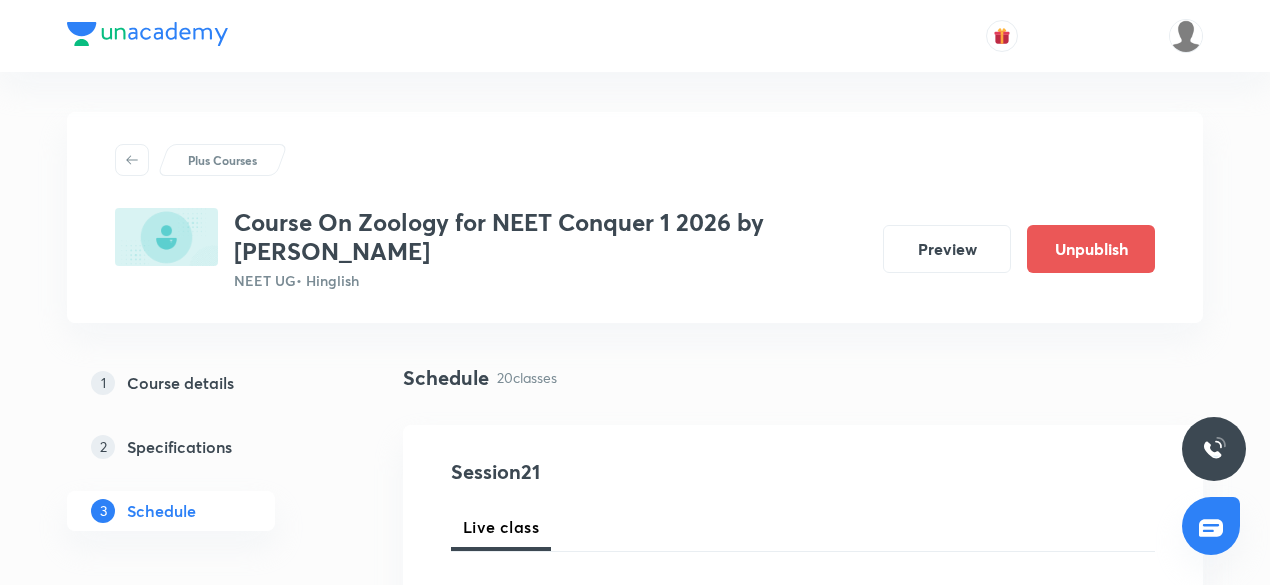 scroll, scrollTop: 0, scrollLeft: 0, axis: both 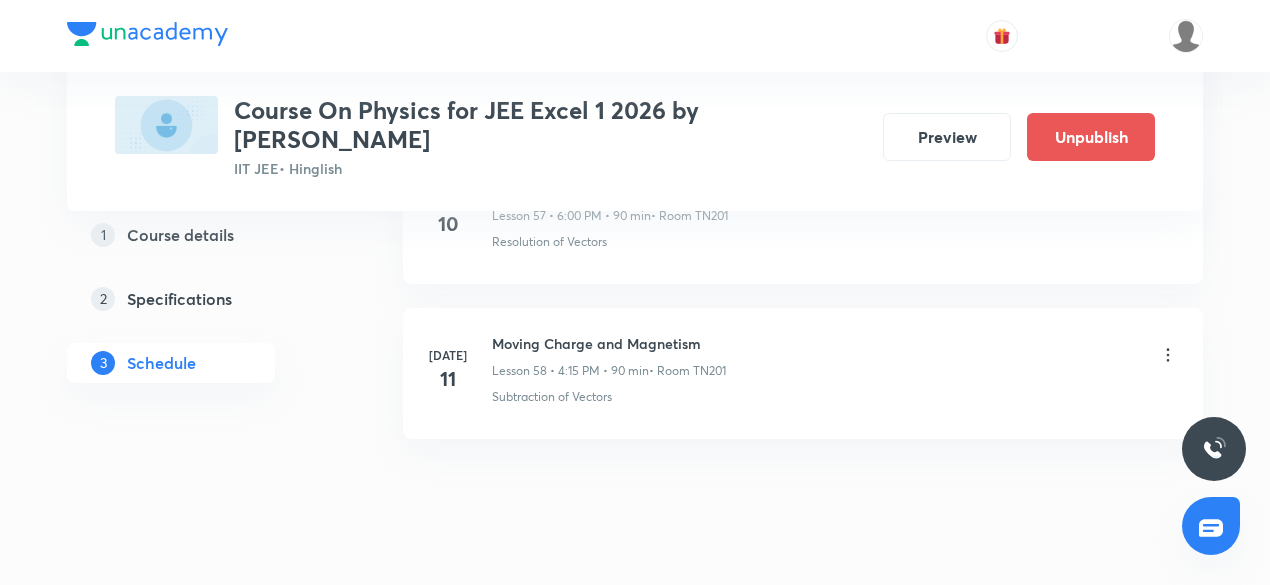 click 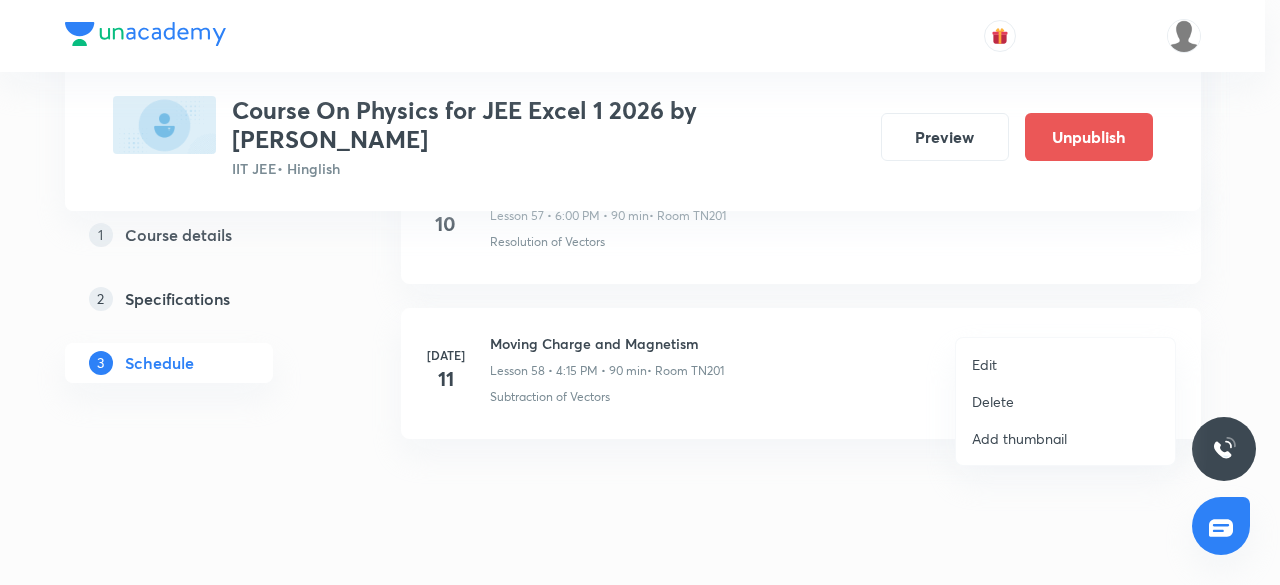 click on "Edit" at bounding box center [984, 364] 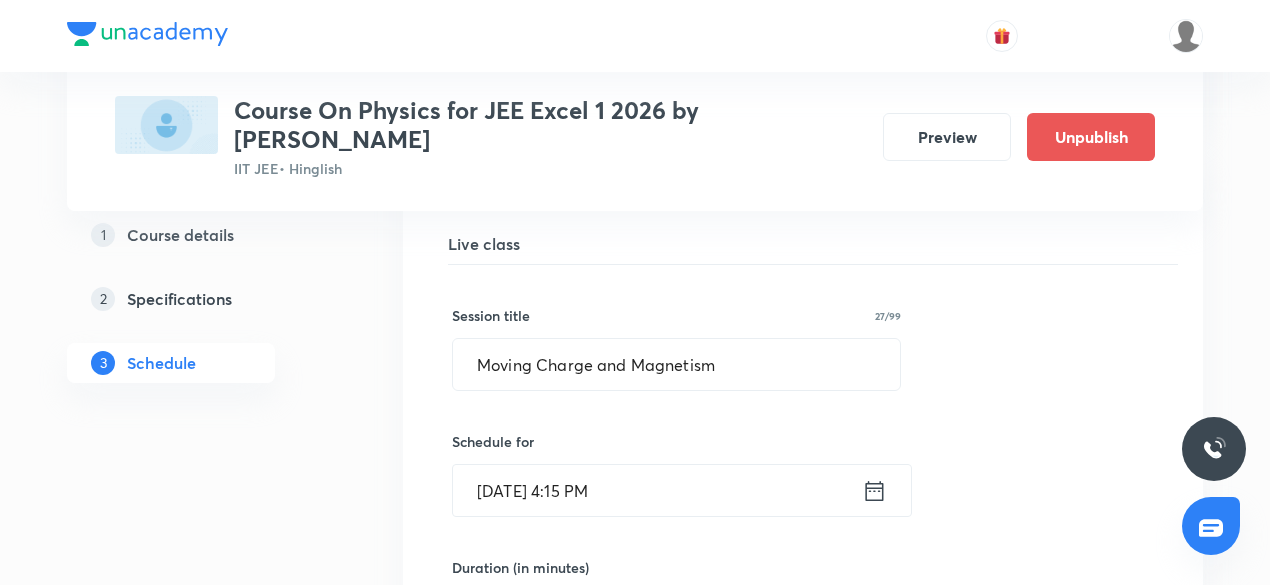 scroll, scrollTop: 9253, scrollLeft: 0, axis: vertical 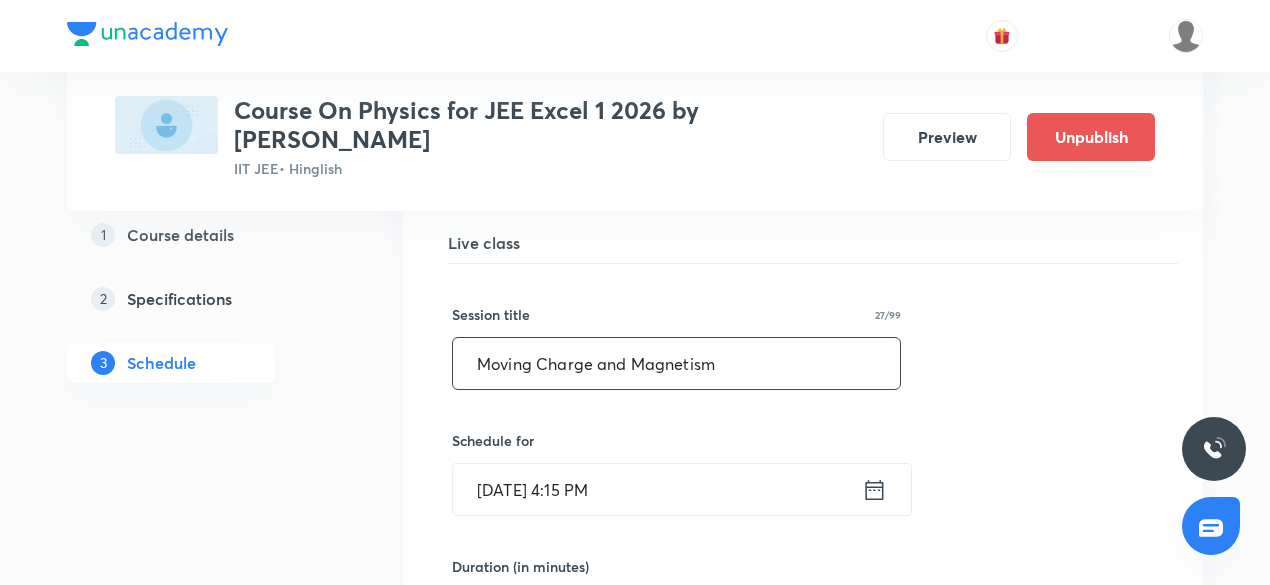 drag, startPoint x: 725, startPoint y: 324, endPoint x: 444, endPoint y: 339, distance: 281.4001 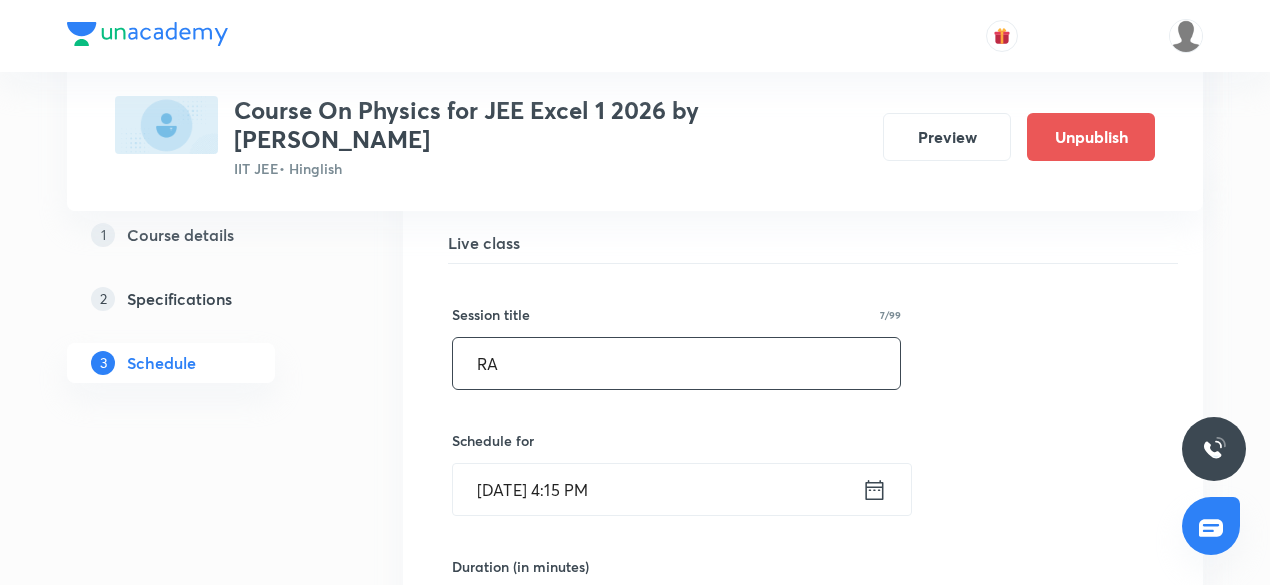 type on "R" 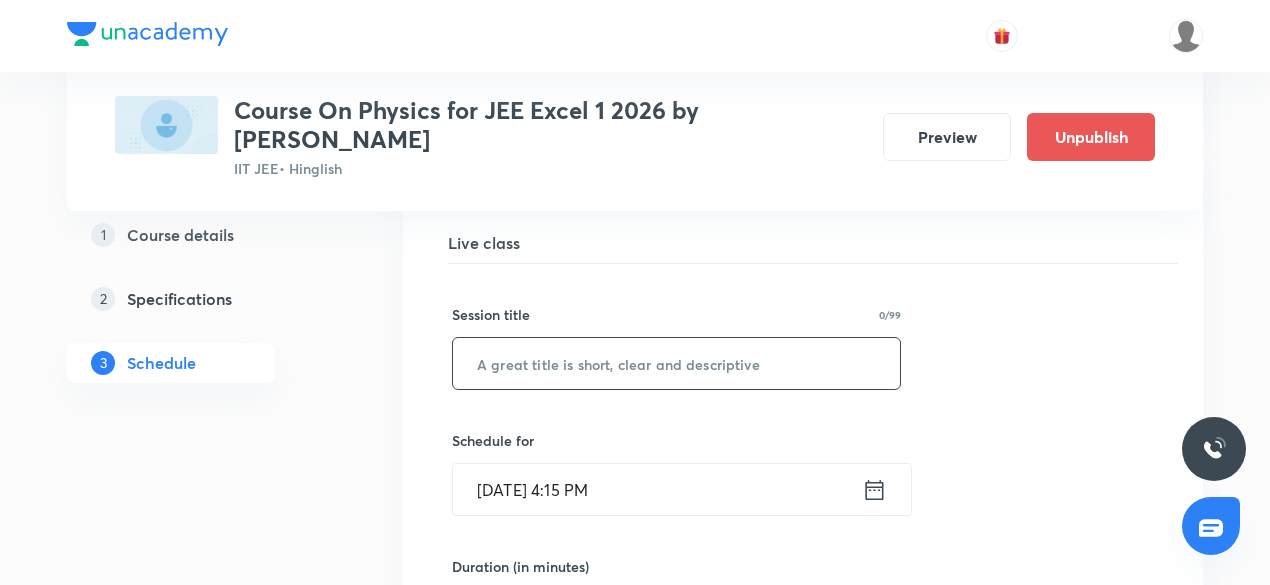paste on "Electromagnetic induction" 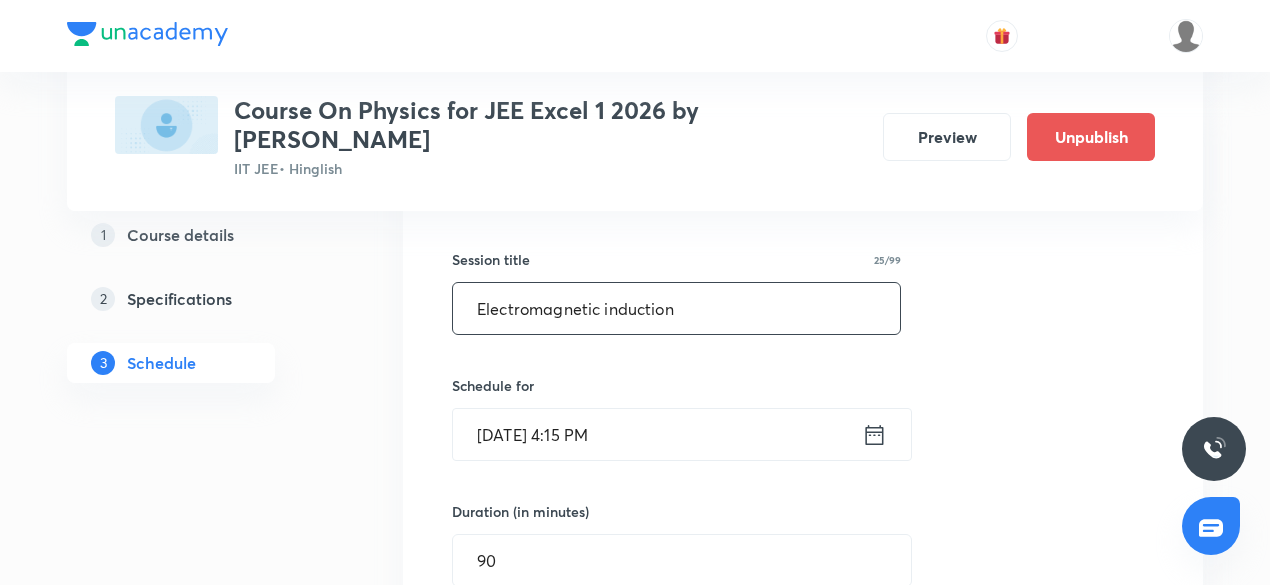 scroll, scrollTop: 9307, scrollLeft: 0, axis: vertical 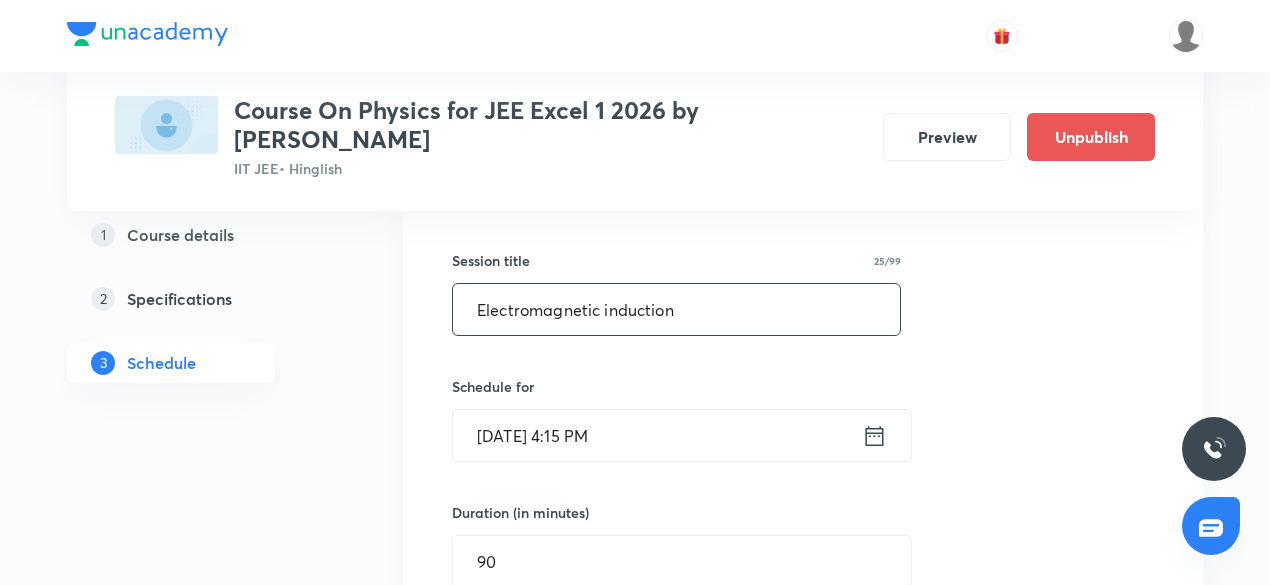 drag, startPoint x: 608, startPoint y: 265, endPoint x: 768, endPoint y: 337, distance: 175.4537 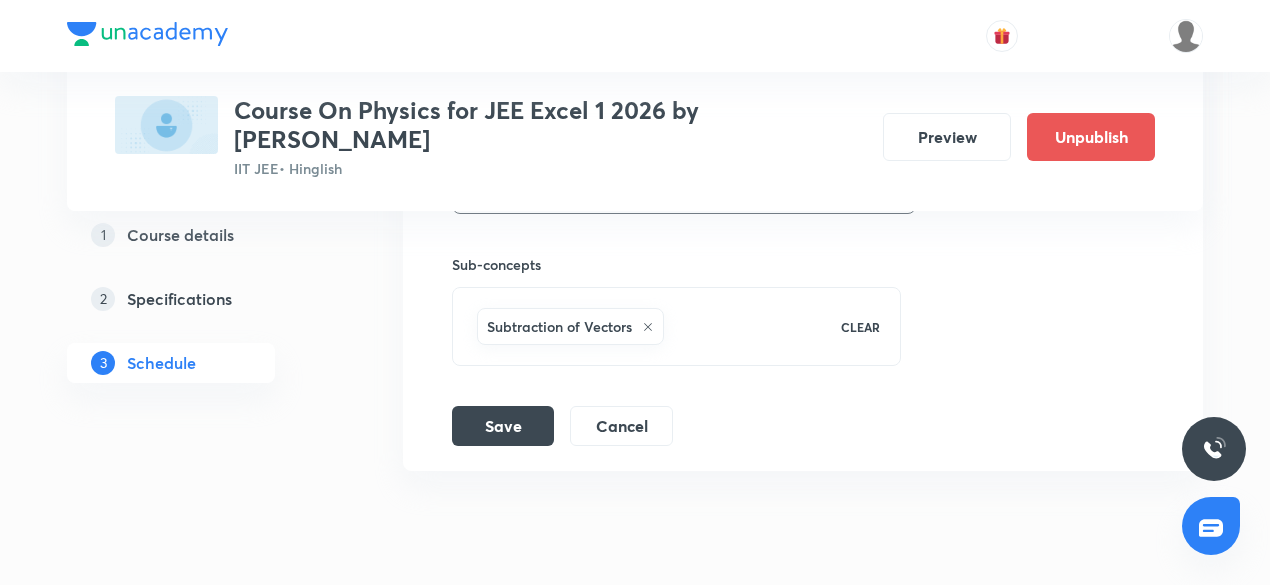 scroll, scrollTop: 9973, scrollLeft: 0, axis: vertical 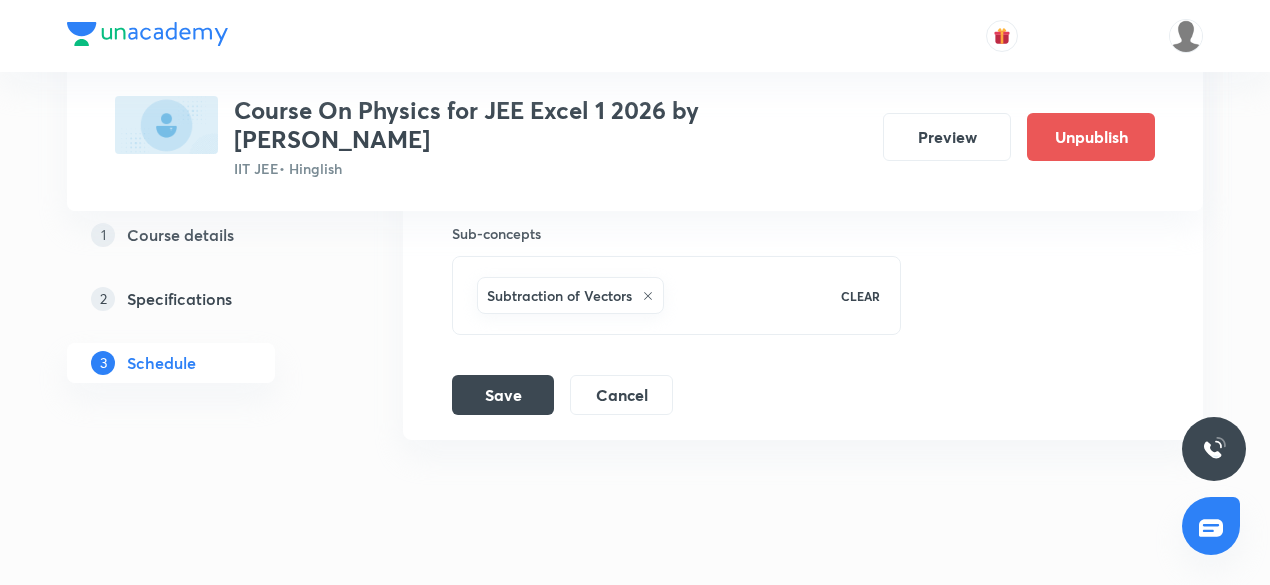 type on "Electromagnetic Induction" 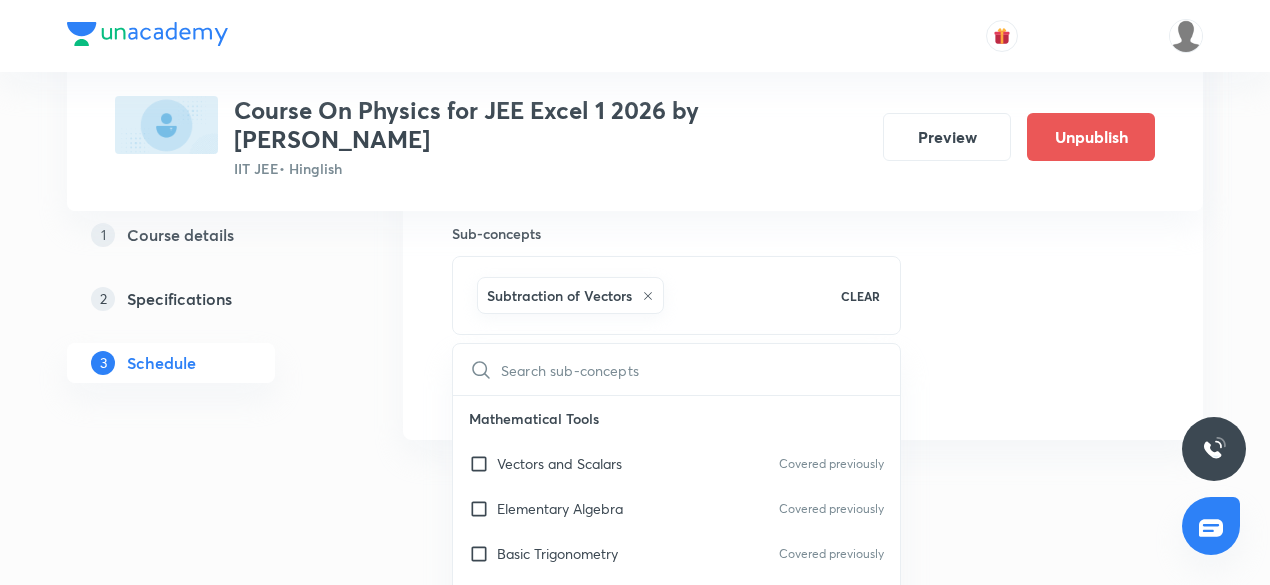 type on "Electromagnetic induction" 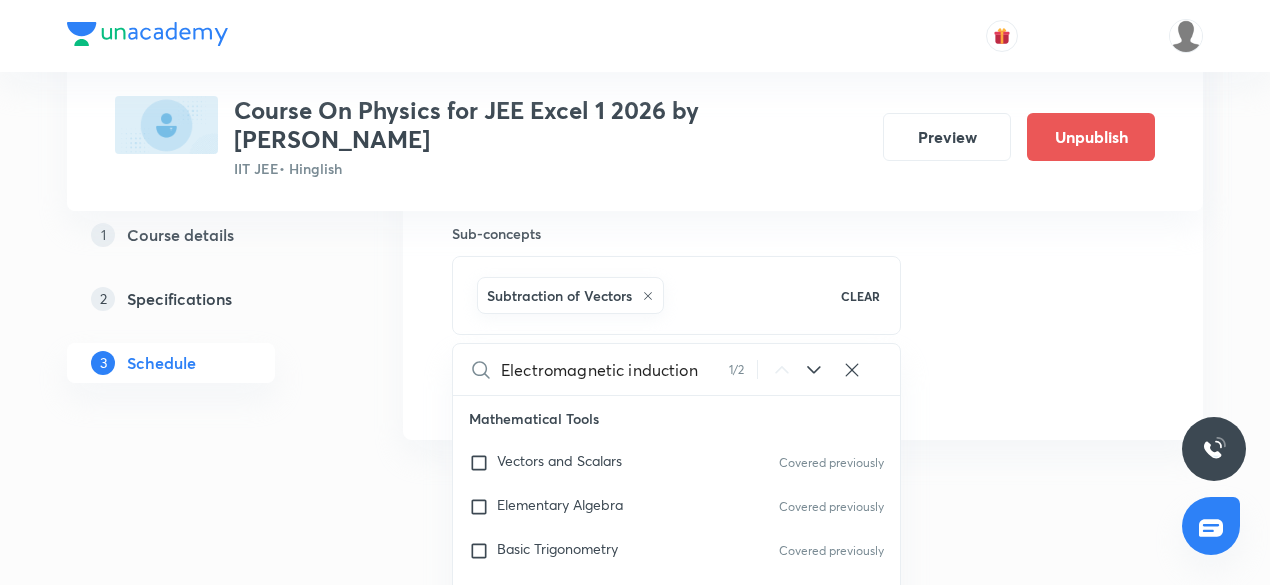 checkbox on "true" 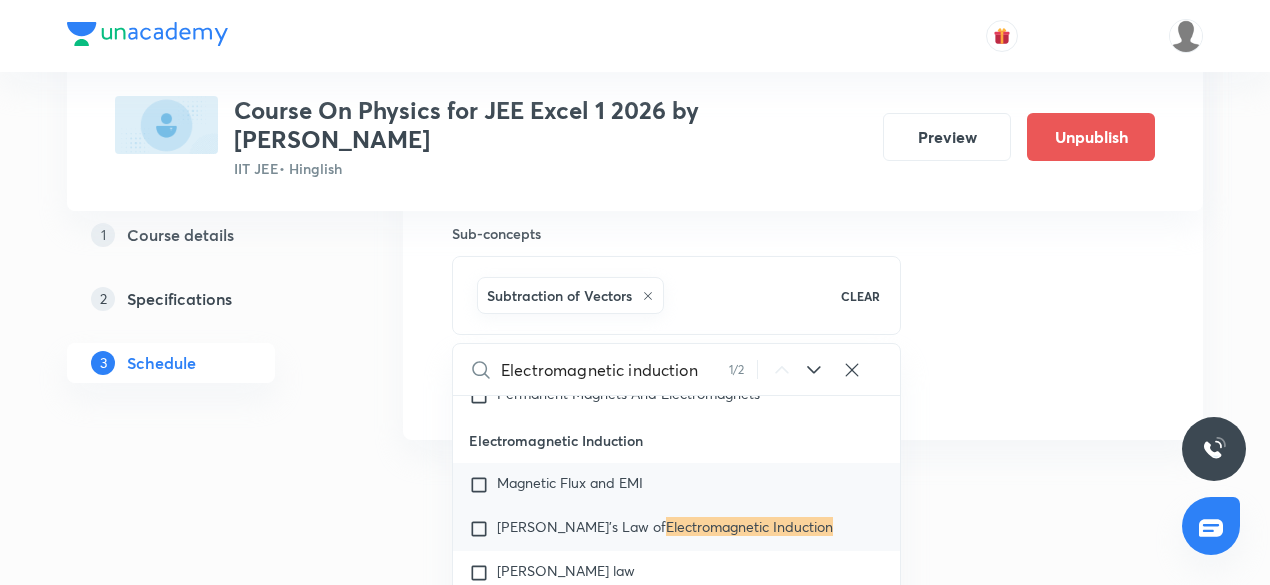 scroll, scrollTop: 25501, scrollLeft: 0, axis: vertical 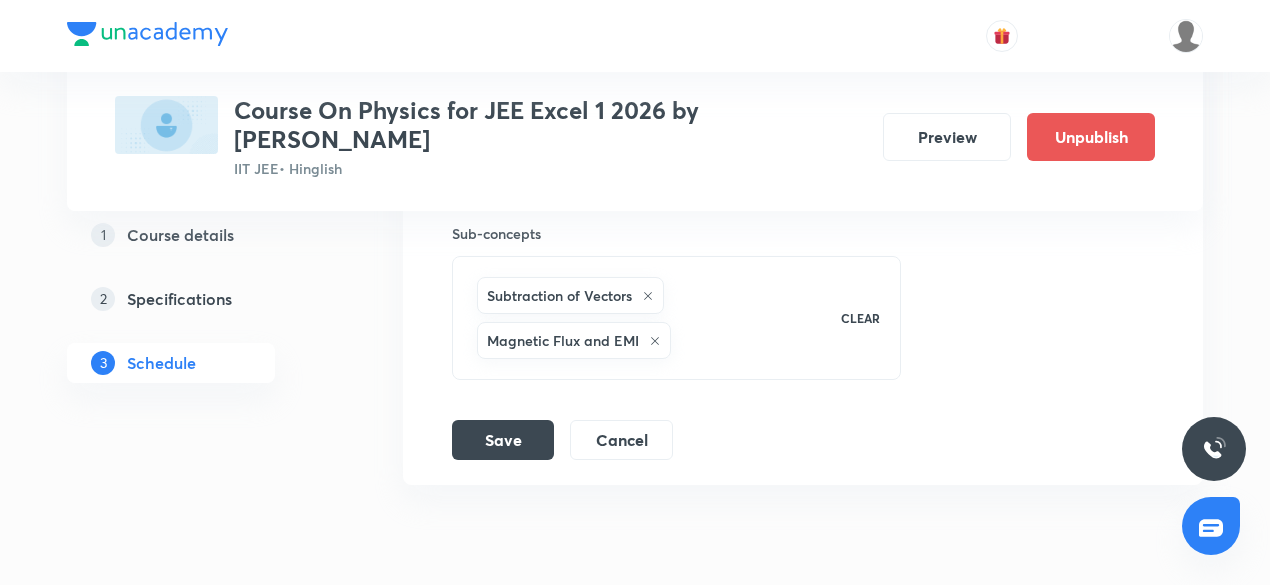 click on "Subtraction of Vectors Magnetic Flux and EMI" at bounding box center (646, 318) 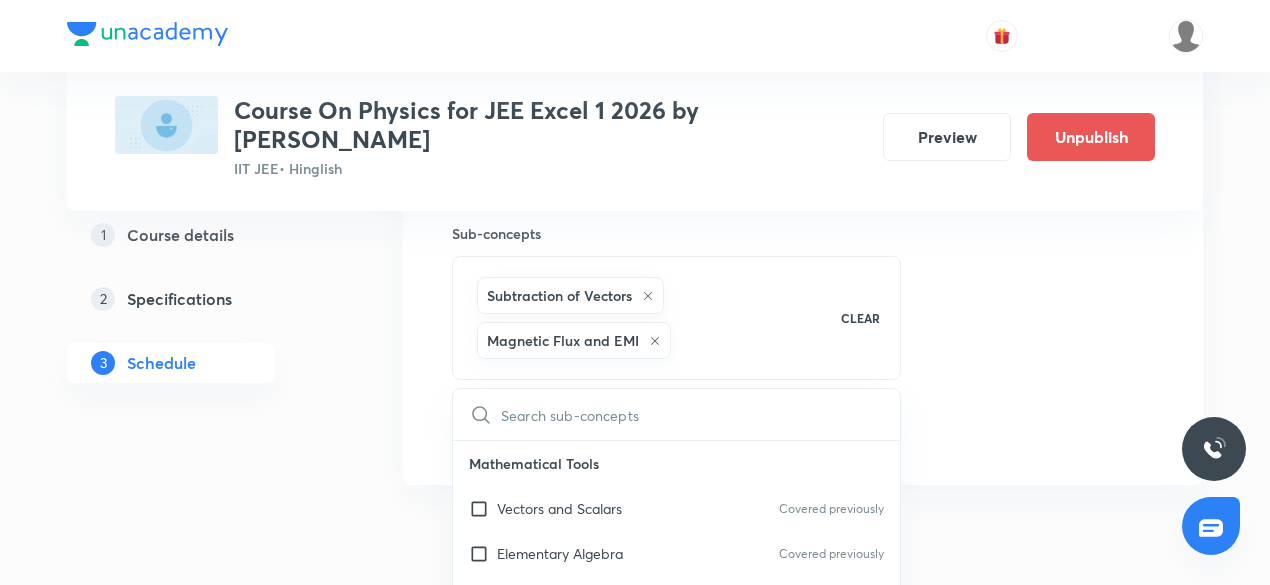 type on "Electromagnetic induction" 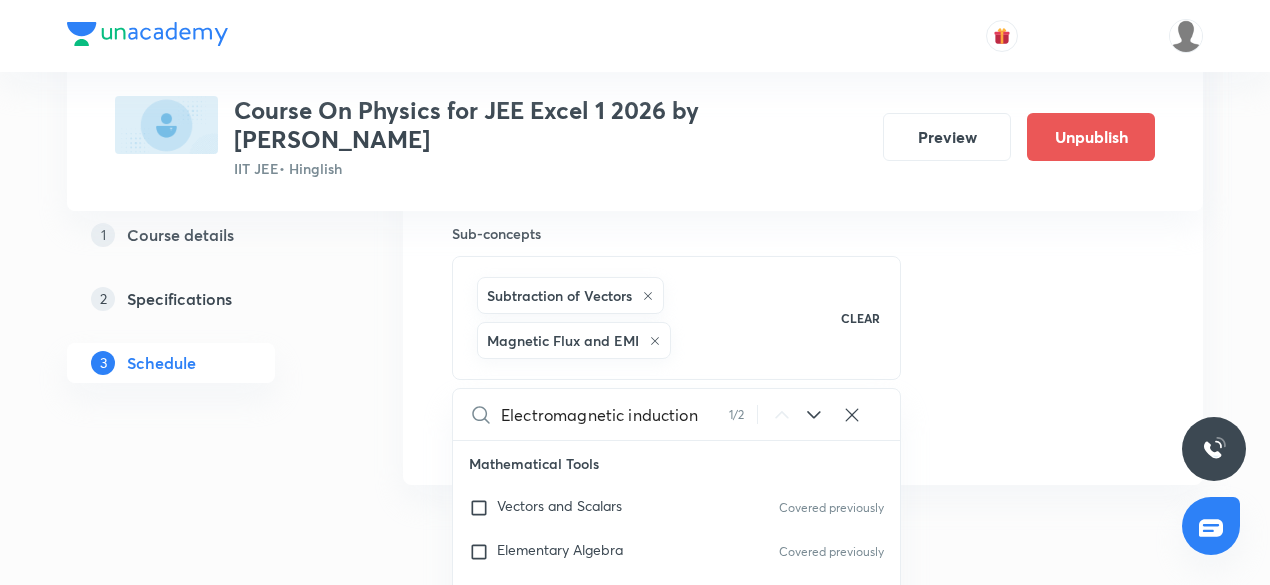 checkbox on "true" 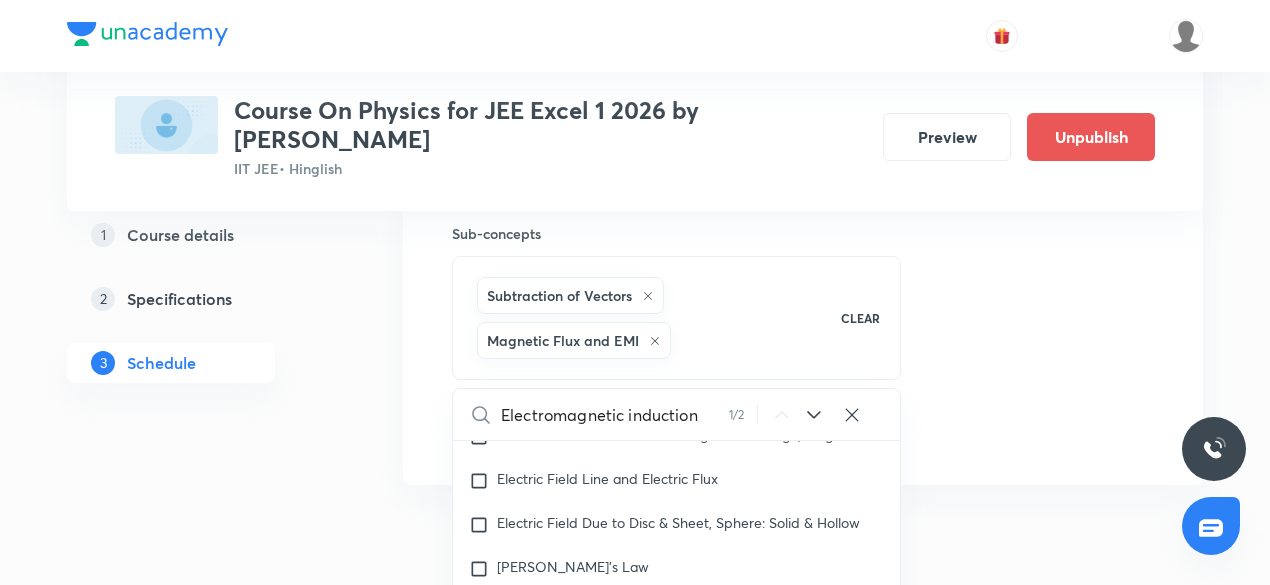 checkbox on "true" 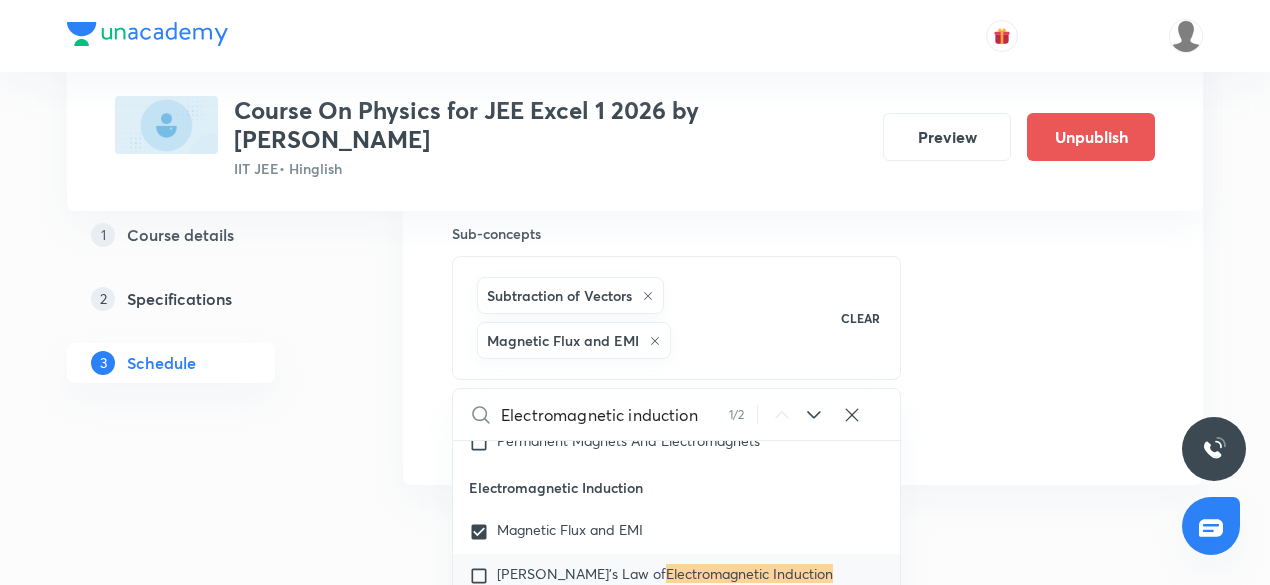 scroll, scrollTop: 25546, scrollLeft: 0, axis: vertical 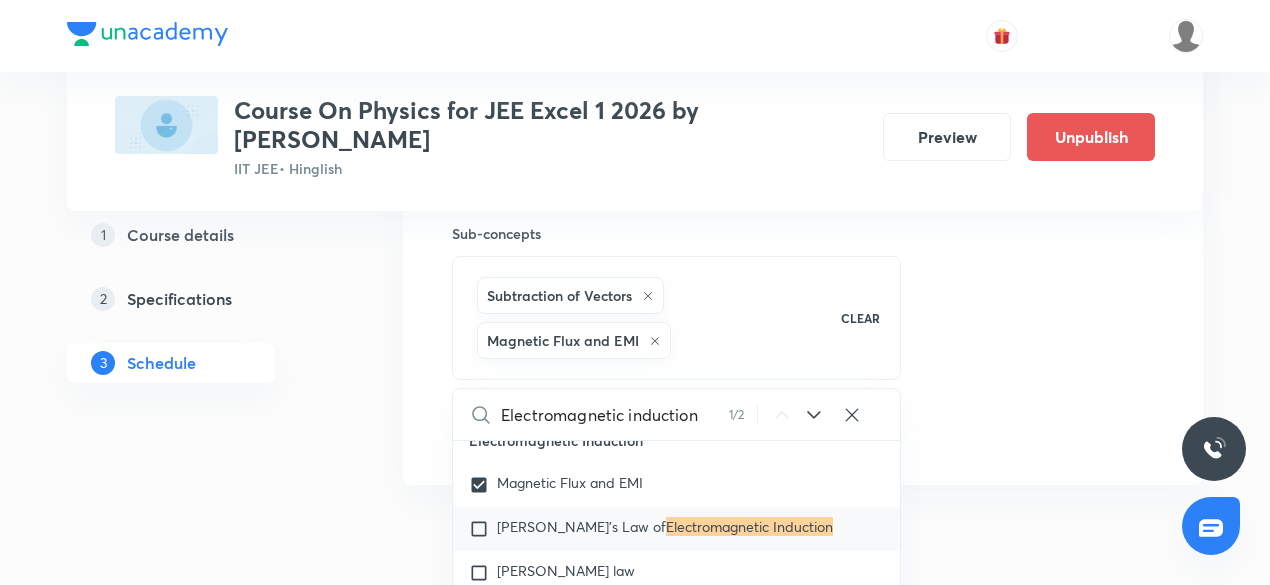 type on "Electromagnetic induction" 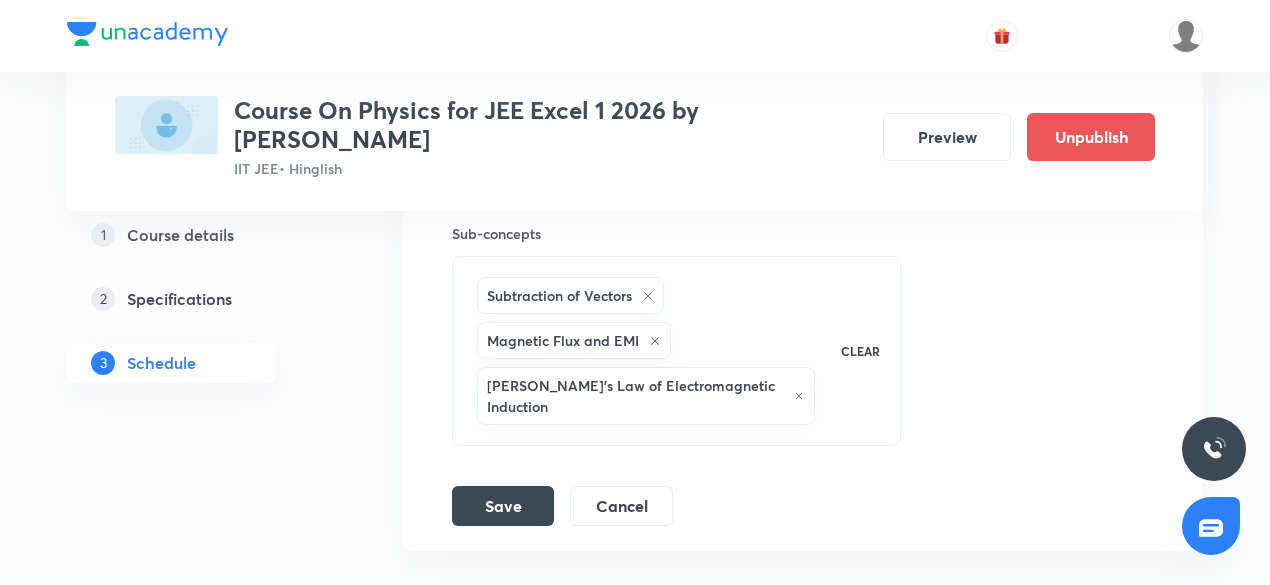 click on "Subtraction of Vectors Magnetic Flux and EMI Faraday's Law of Electromagnetic Induction" at bounding box center (646, 351) 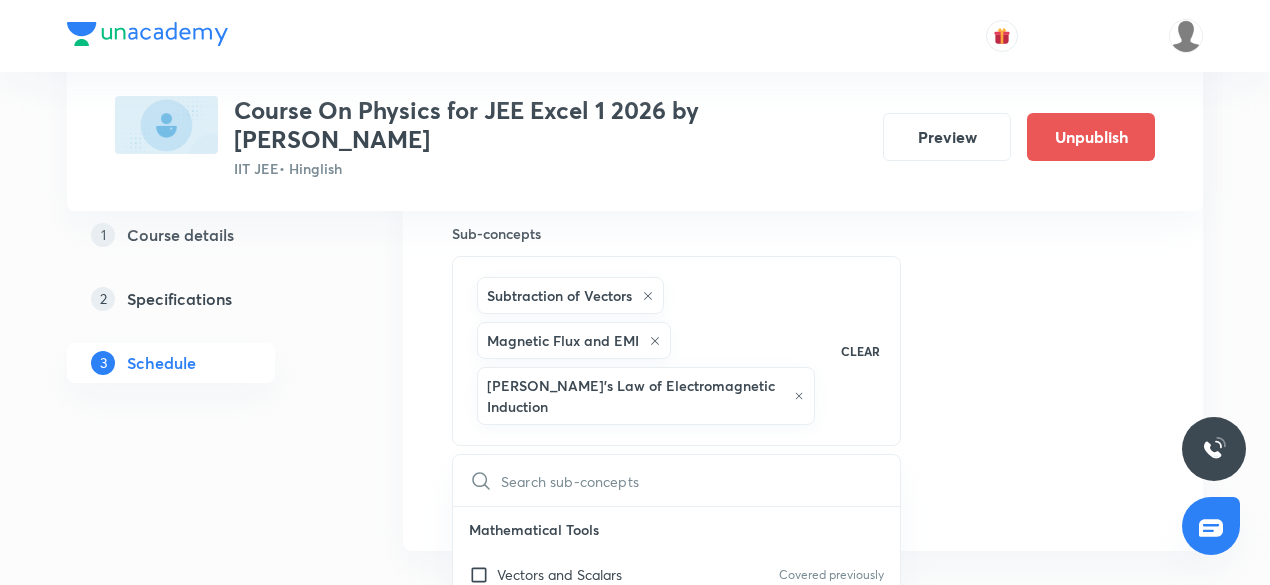 type on "Electromagnetic induction" 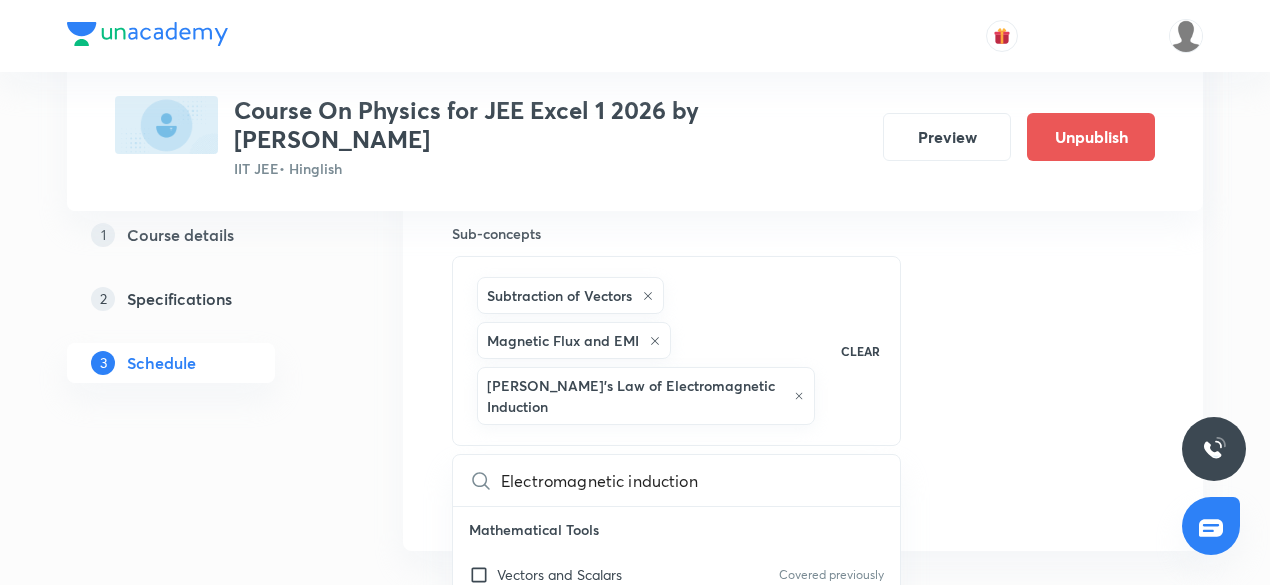 checkbox on "true" 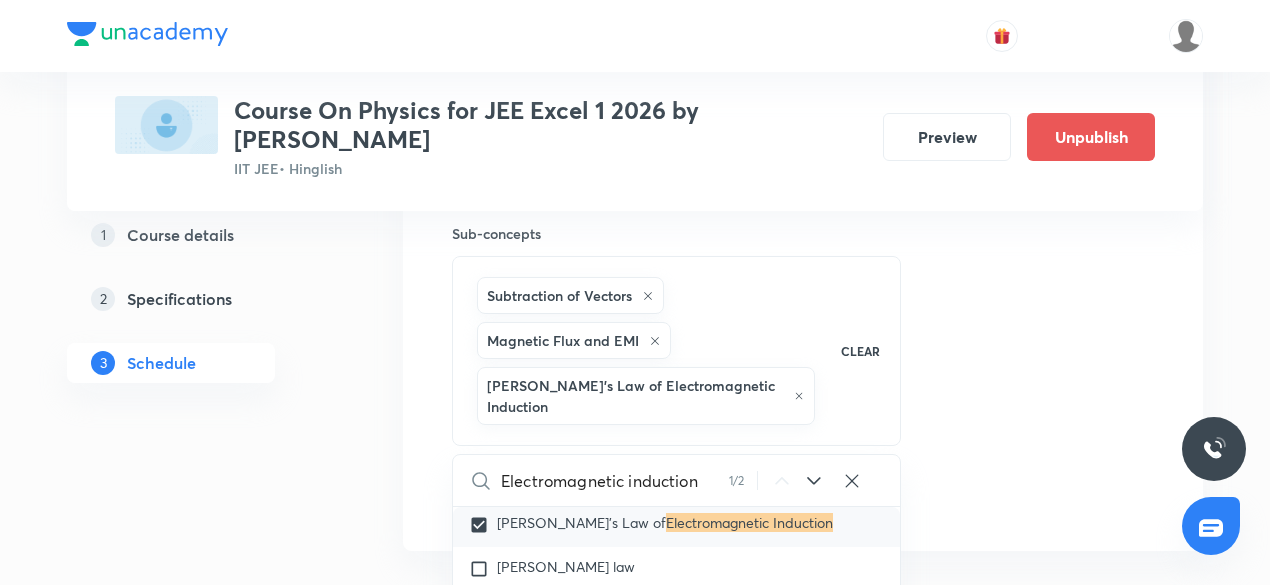 scroll, scrollTop: 25617, scrollLeft: 0, axis: vertical 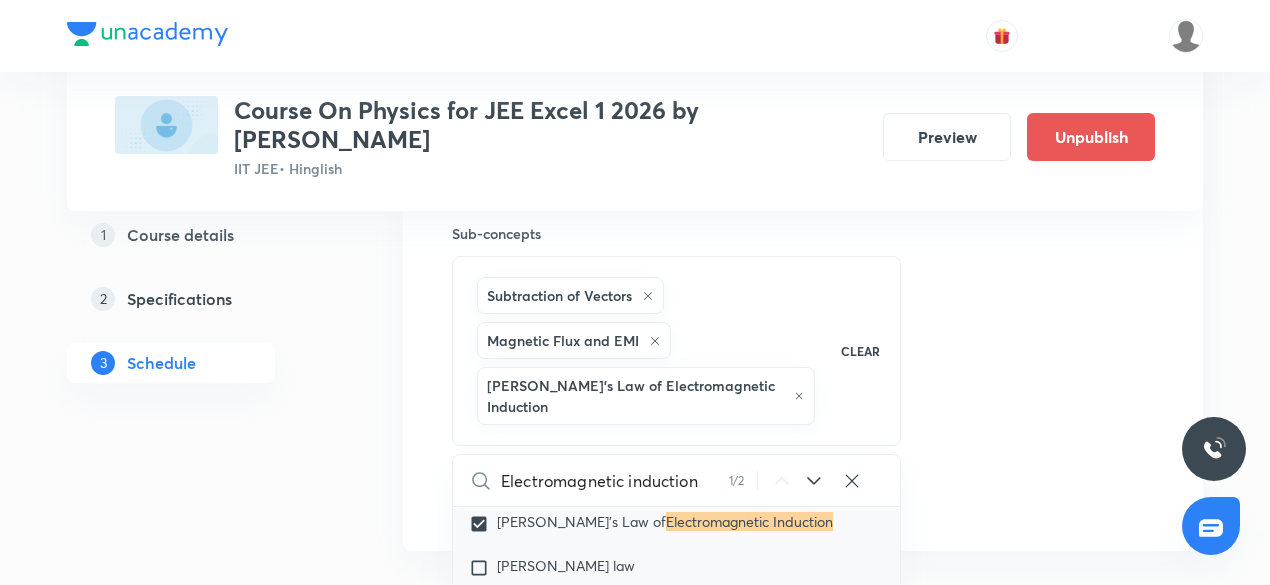 type on "Electromagnetic induction" 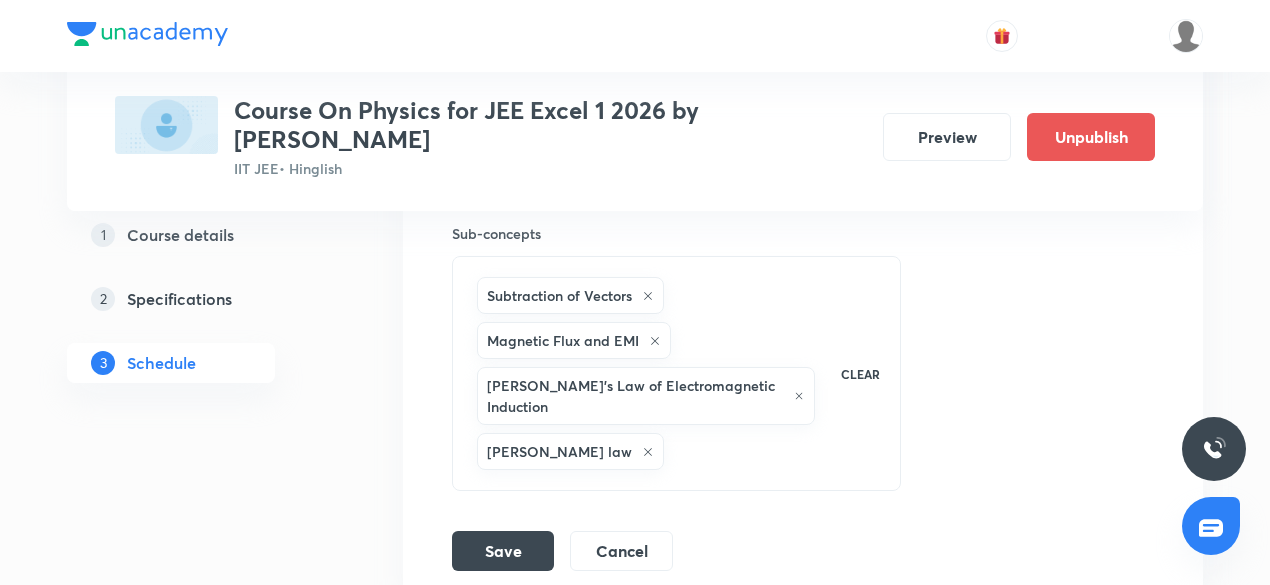 click on "Subtraction of Vectors Magnetic Flux and EMI Faraday's Law of Electromagnetic Induction Lenz's law" at bounding box center [646, 373] 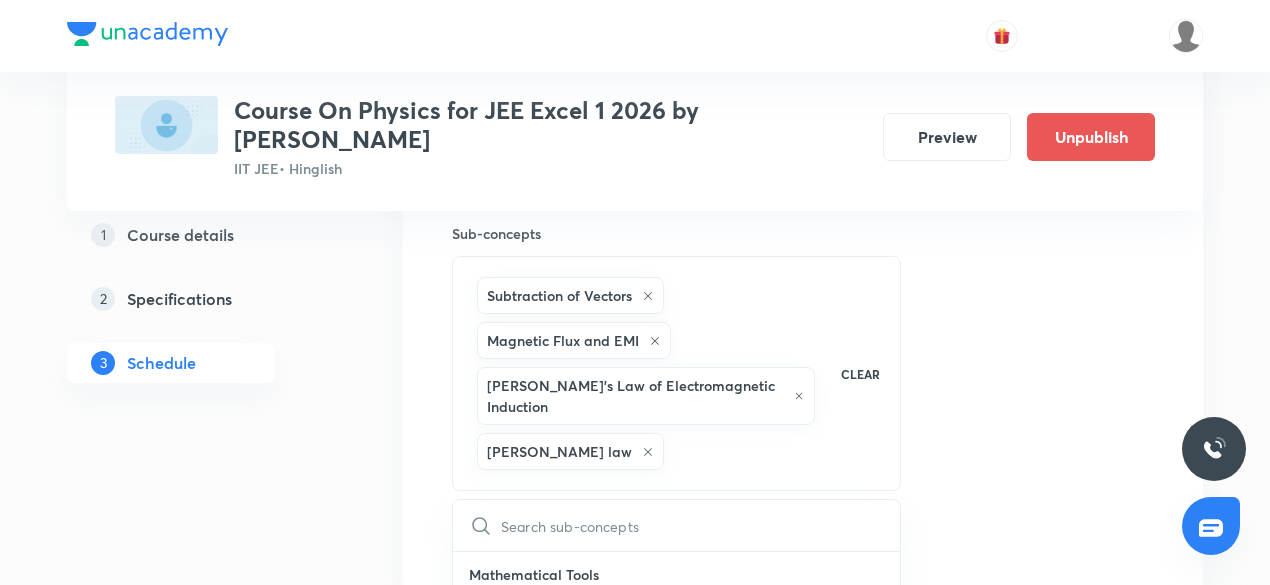 type on "Electromagnetic induction" 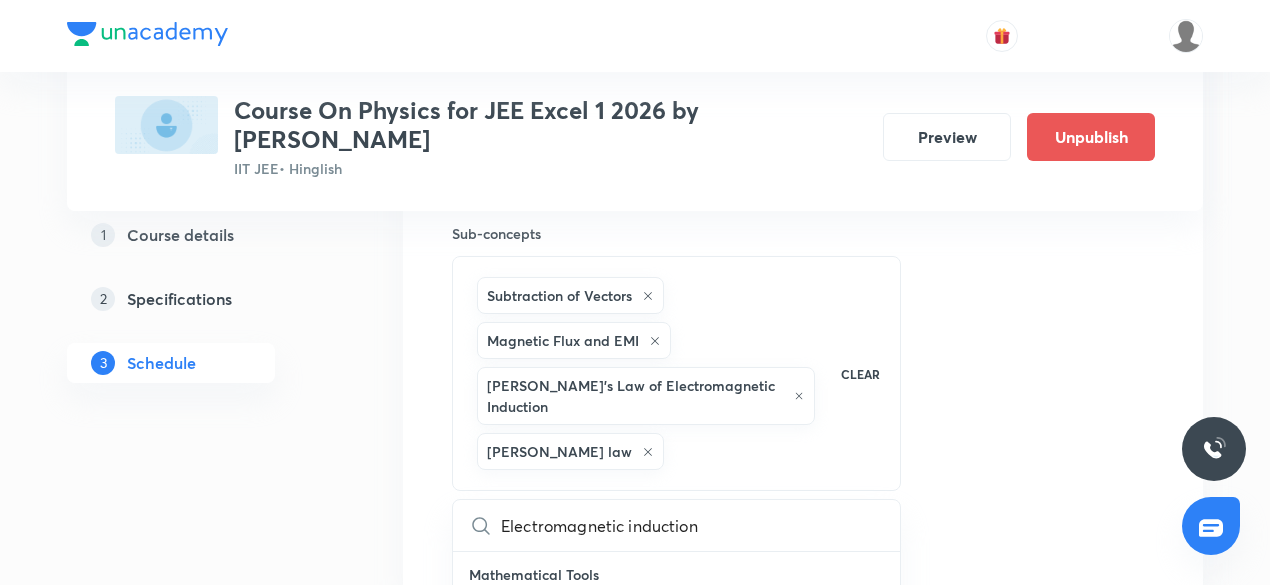 checkbox on "true" 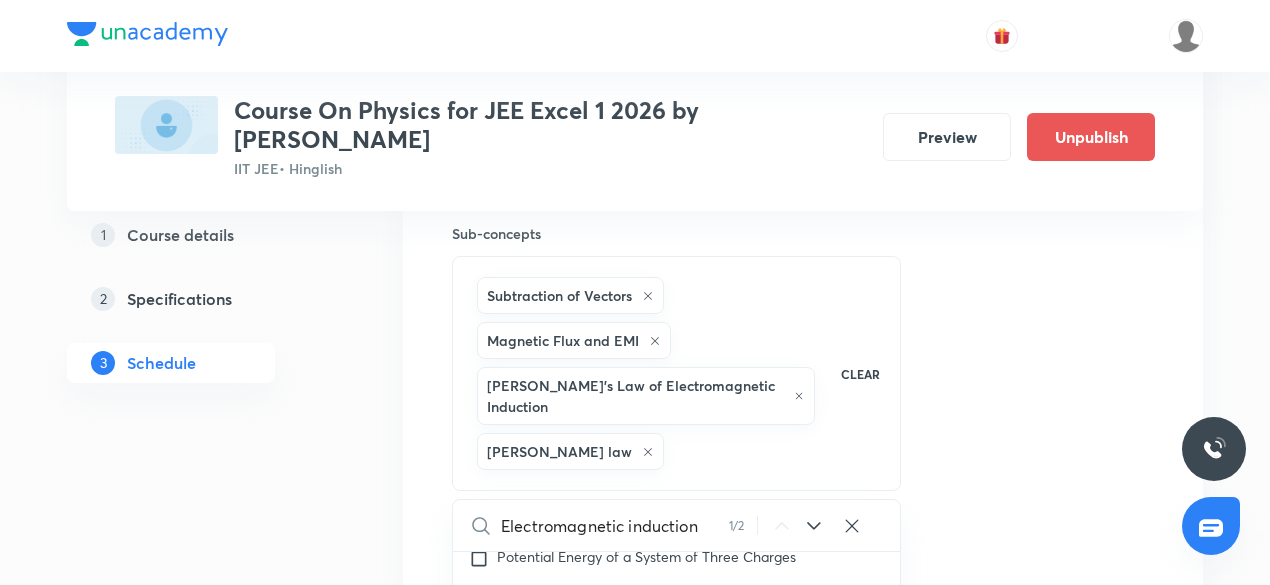 scroll, scrollTop: 25376, scrollLeft: 0, axis: vertical 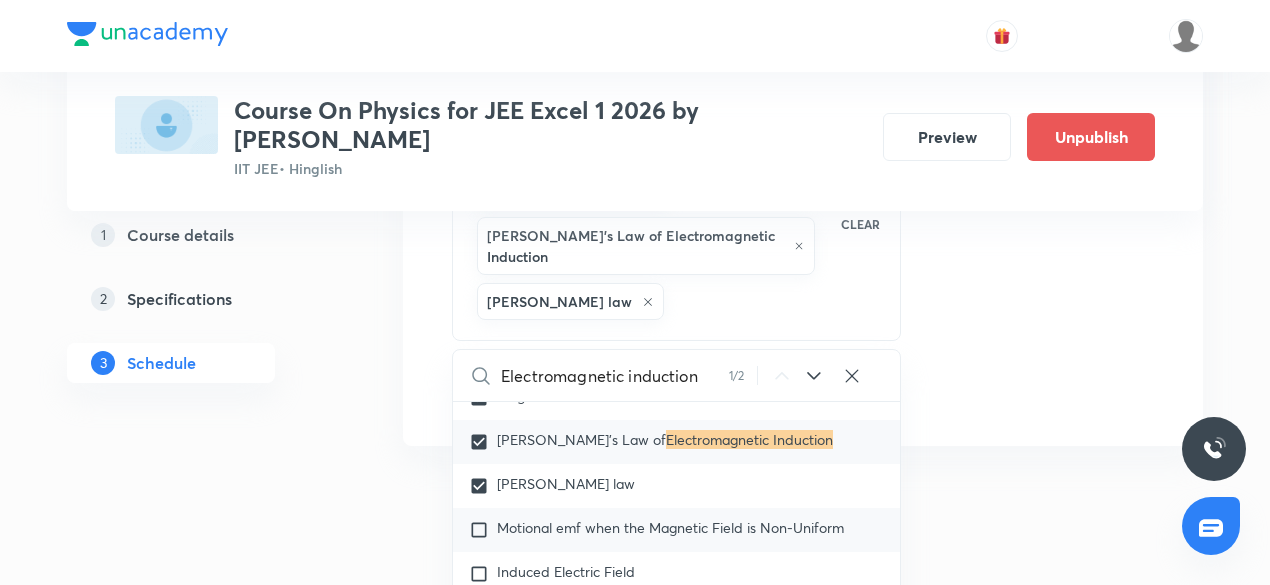 type on "Electromagnetic induction" 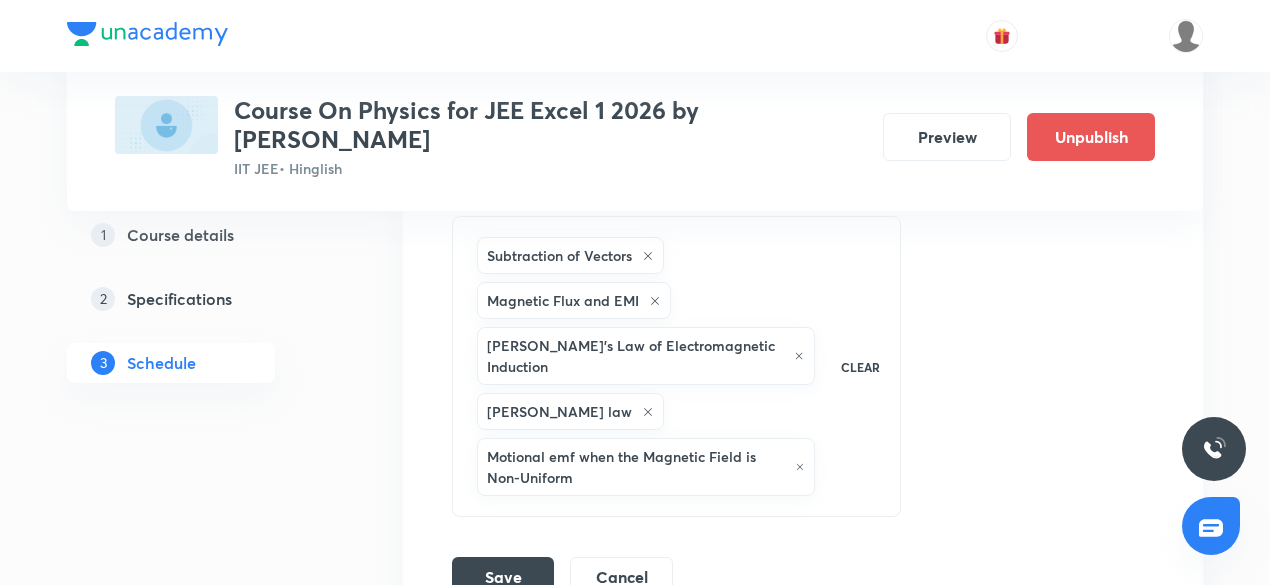 scroll, scrollTop: 10007, scrollLeft: 0, axis: vertical 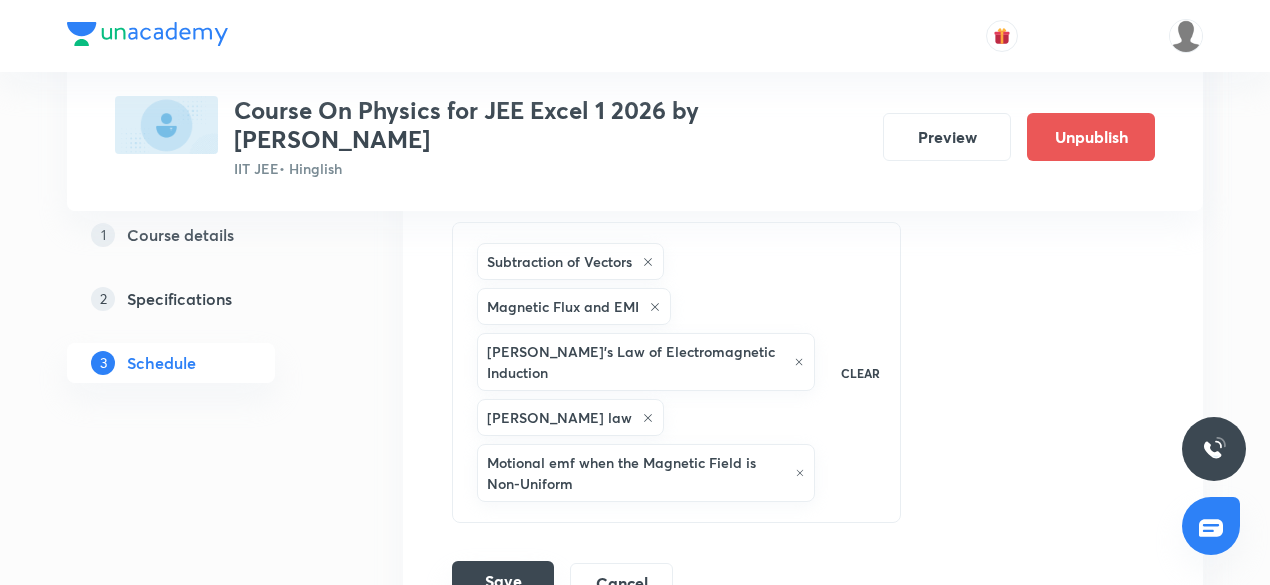click on "Save" at bounding box center [503, 581] 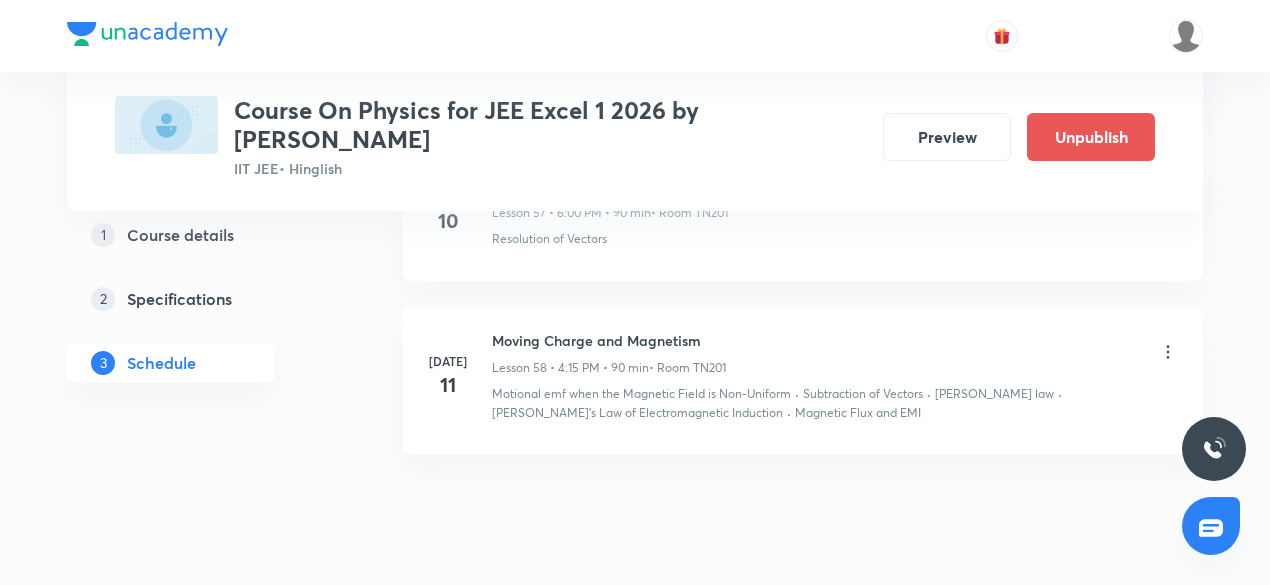 scroll, scrollTop: 9227, scrollLeft: 0, axis: vertical 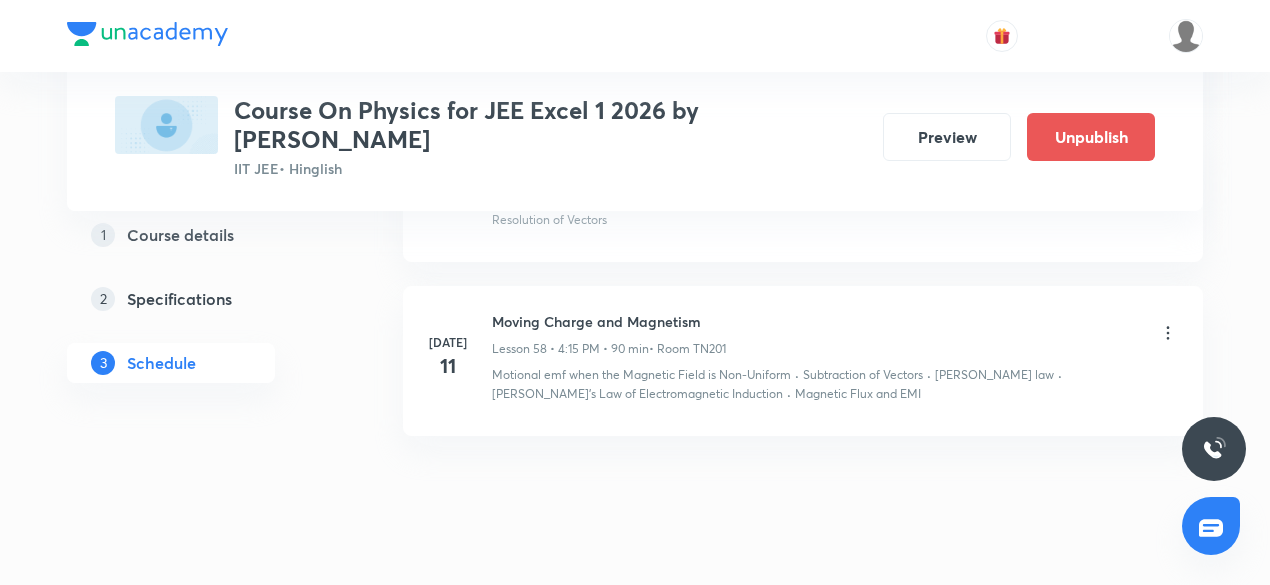 click 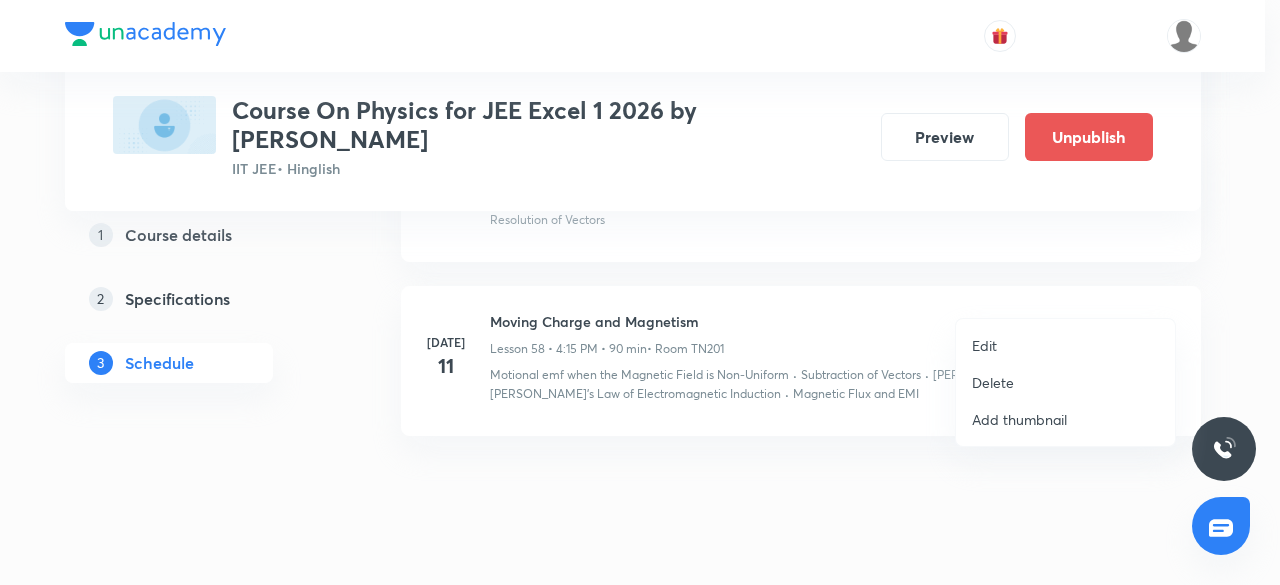 click on "Edit" at bounding box center (984, 345) 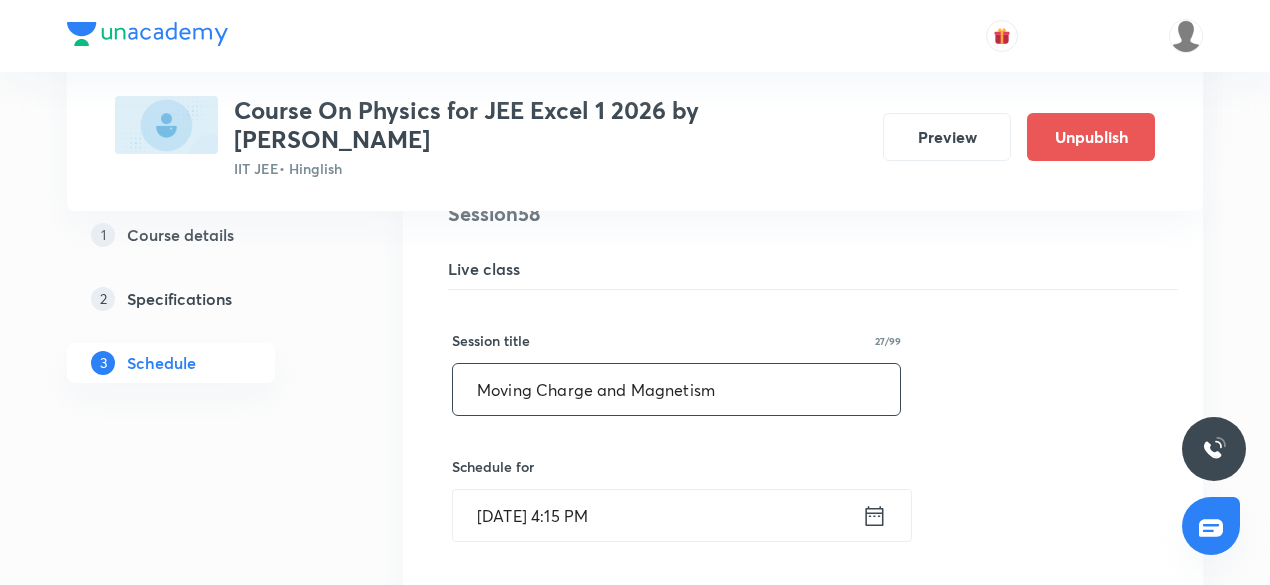 click on "Moving Charge and Magnetism" at bounding box center (676, 389) 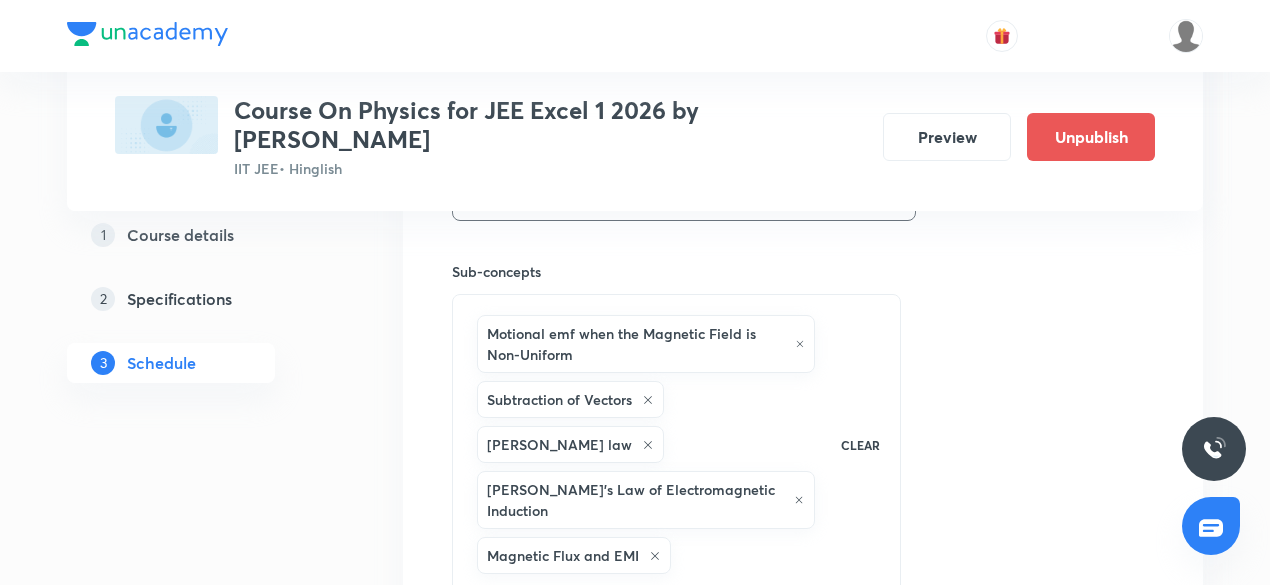 scroll, scrollTop: 9943, scrollLeft: 0, axis: vertical 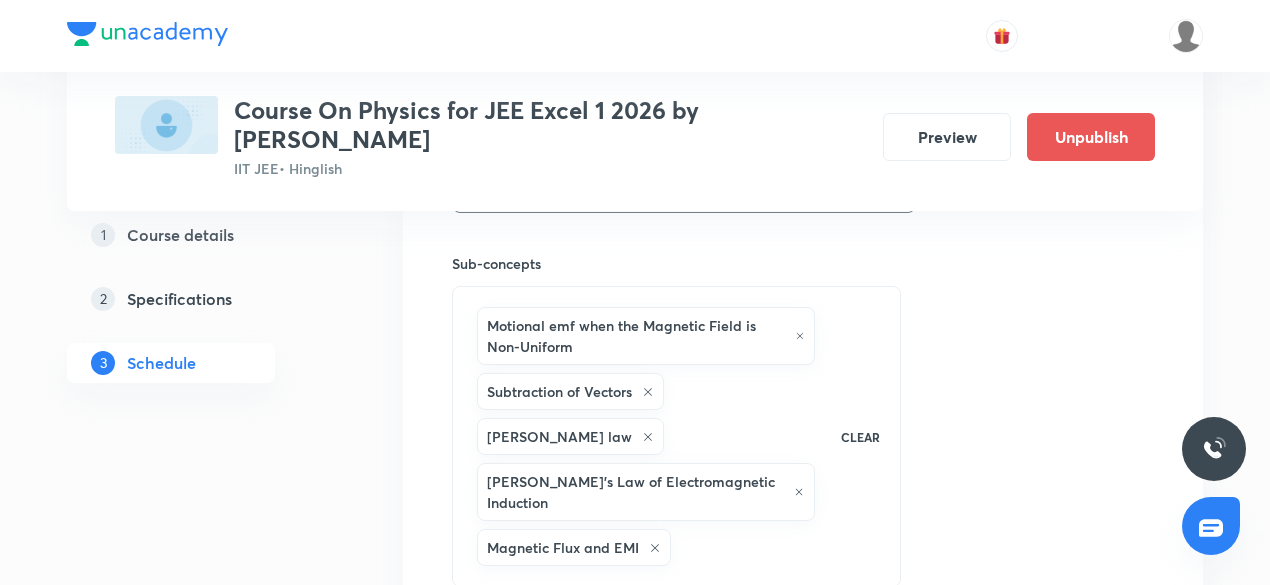type on "Electromagnetic induction" 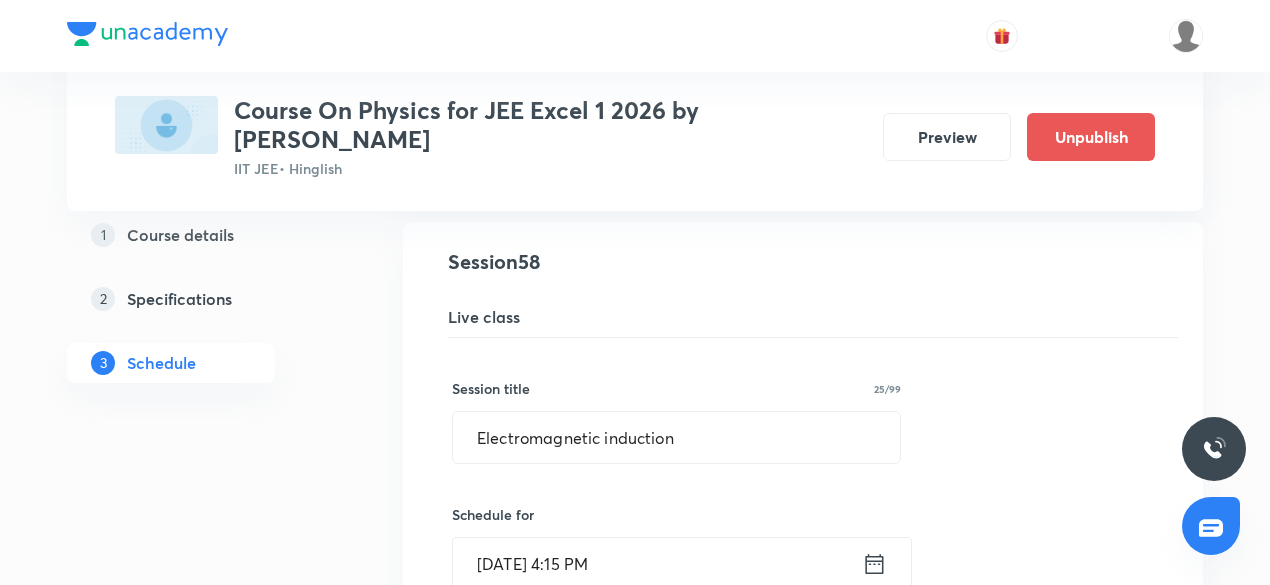 scroll, scrollTop: 9178, scrollLeft: 0, axis: vertical 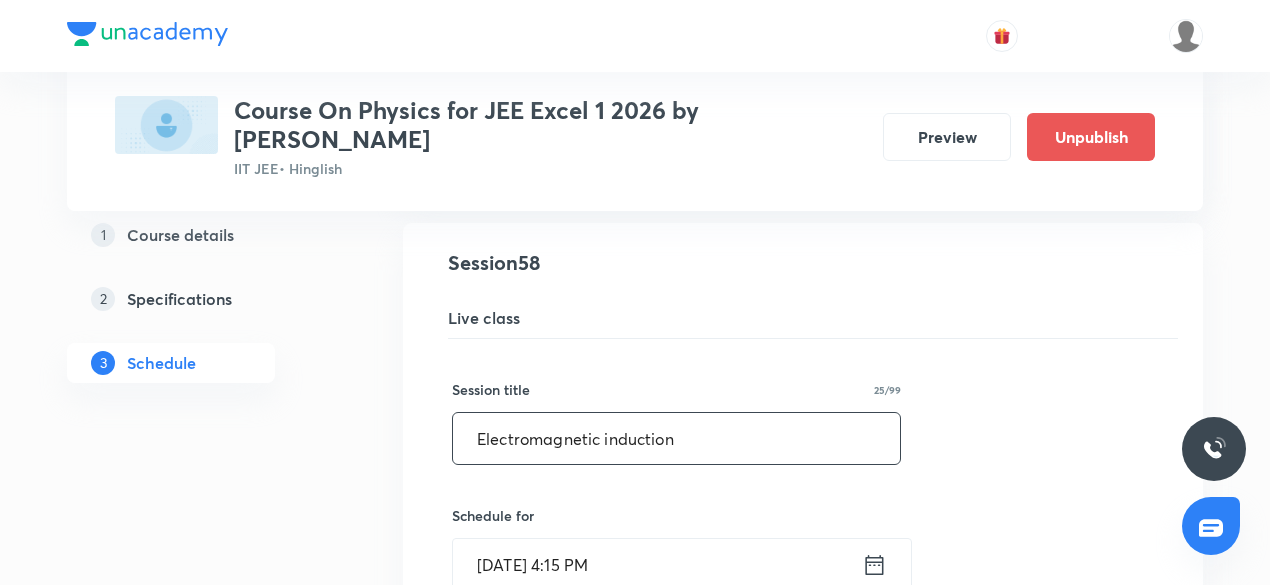 click on "Electromagnetic induction" at bounding box center [676, 438] 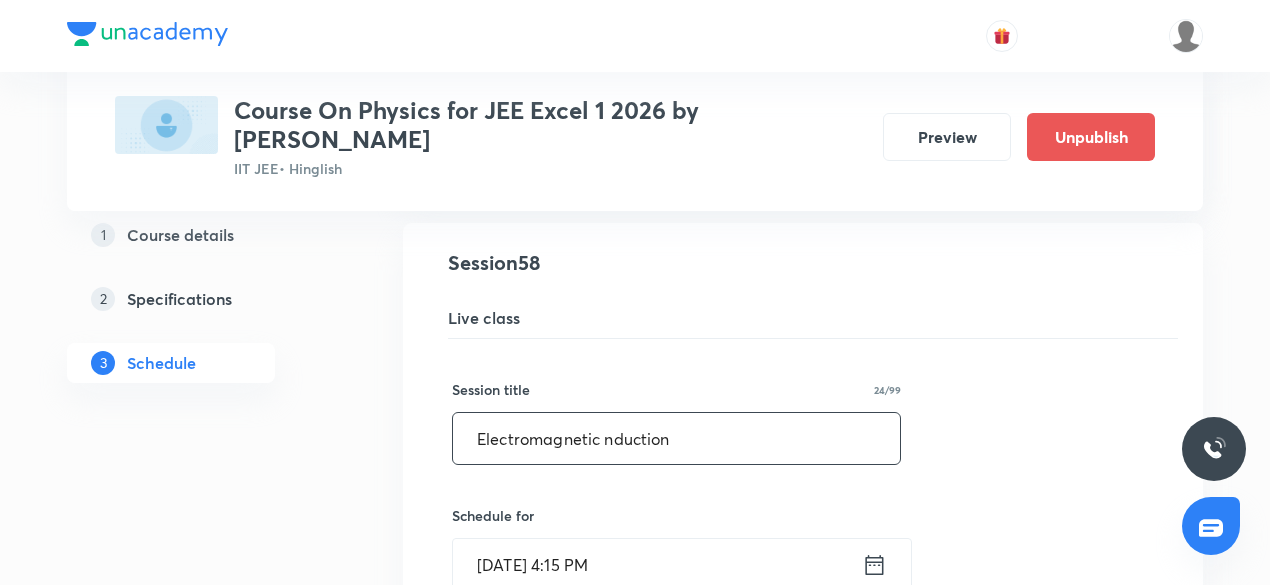 type on "Electromagnetic Induction" 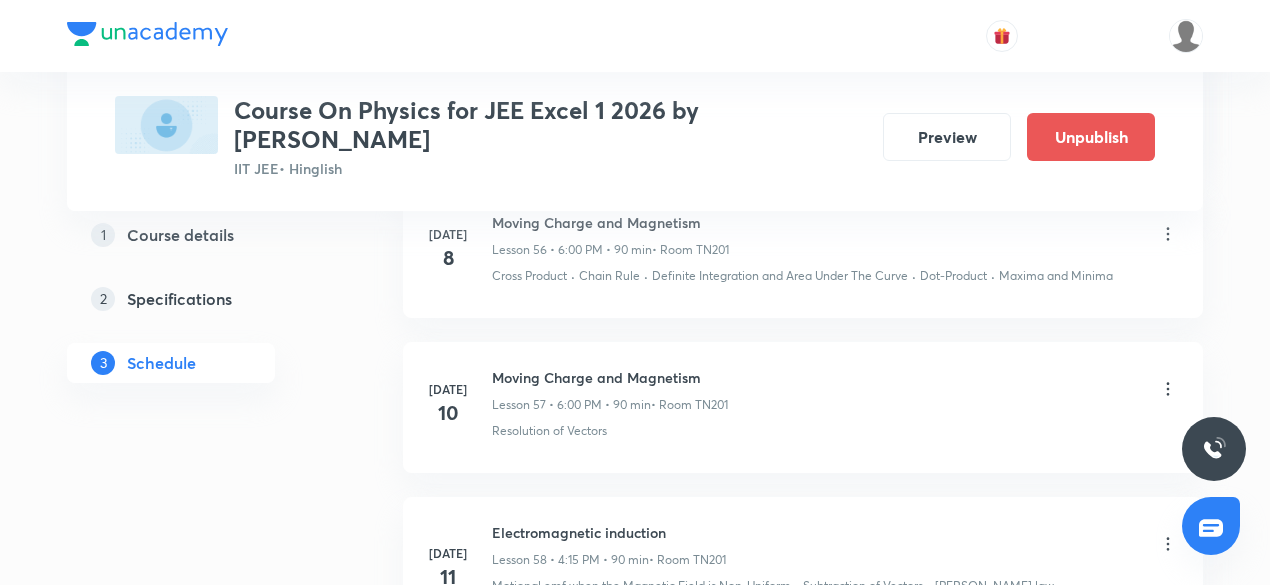 scroll, scrollTop: 9227, scrollLeft: 0, axis: vertical 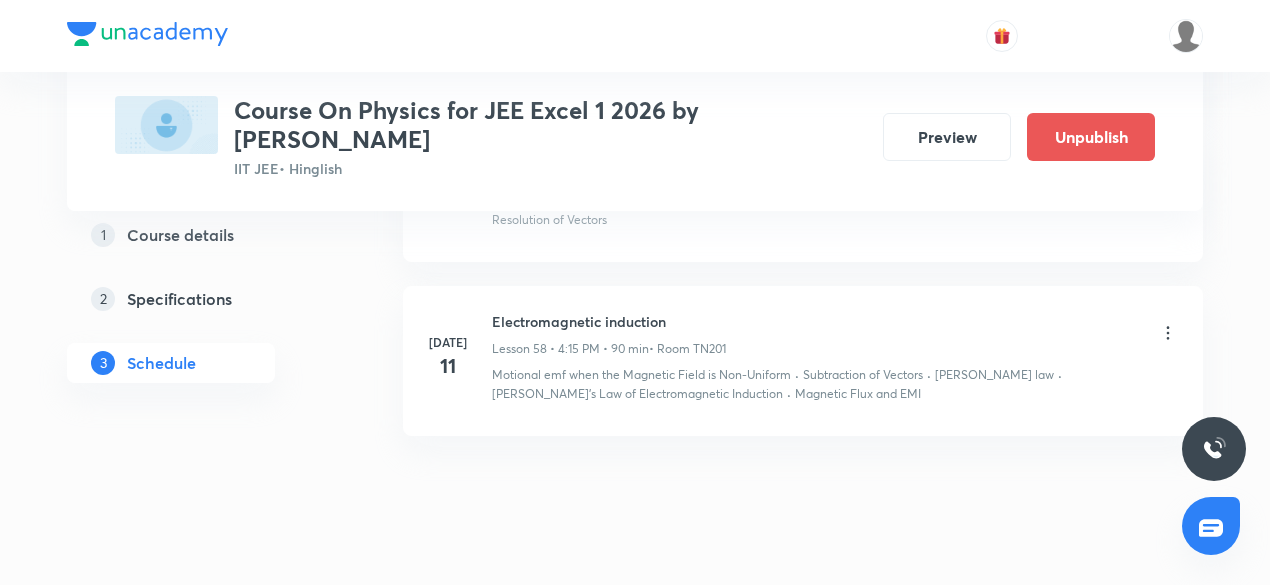 click 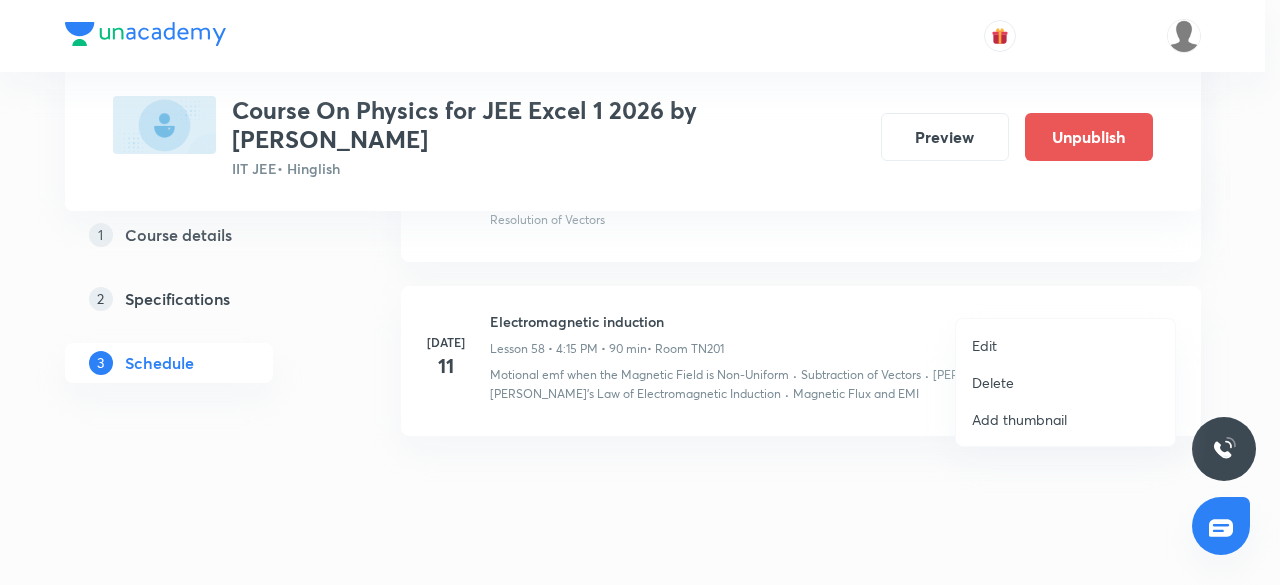 click on "Edit" at bounding box center (984, 345) 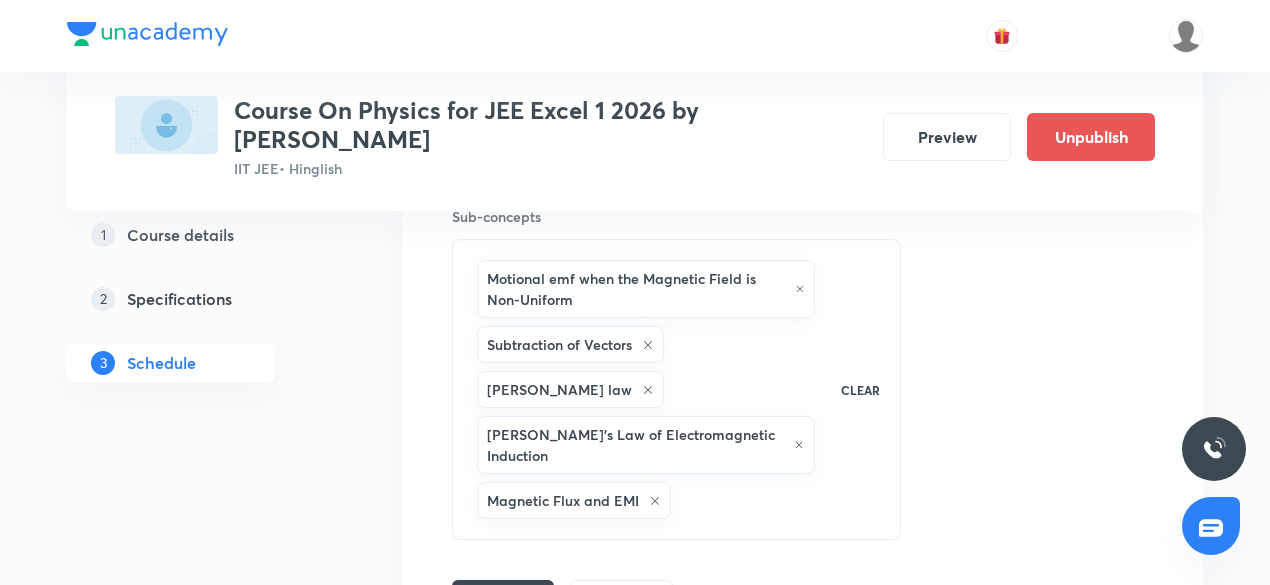 scroll, scrollTop: 9975, scrollLeft: 0, axis: vertical 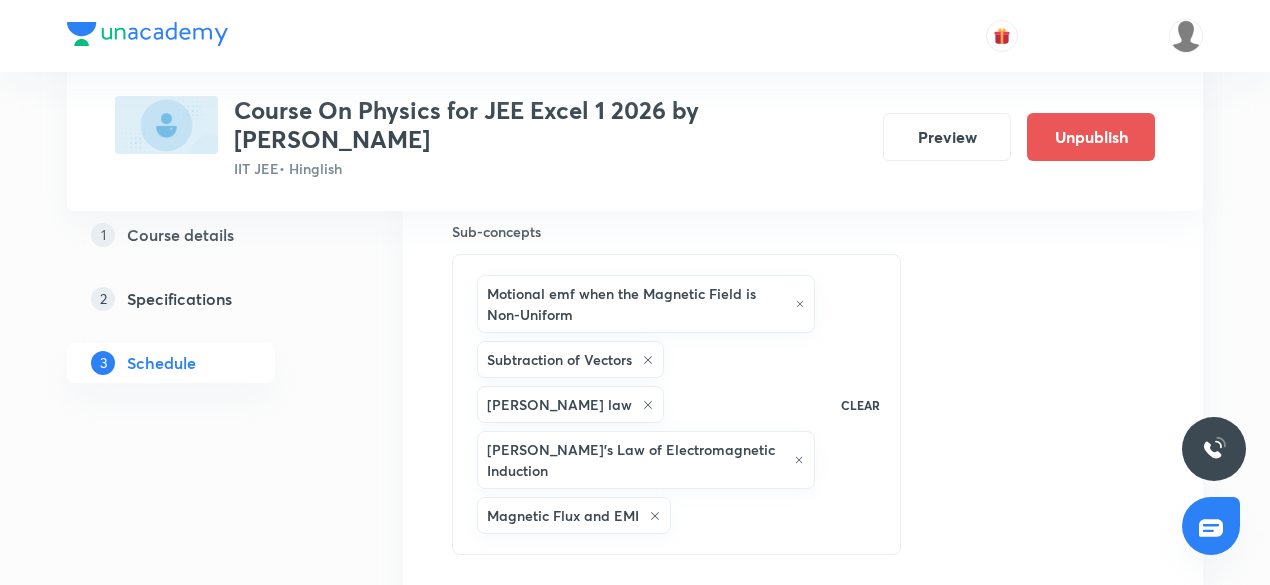 click on "Motional emf when the Magnetic Field is Non-Uniform  Subtraction of Vectors Lenz's law Faraday's Law of Electromagnetic Induction Magnetic Flux and EMI" at bounding box center (646, 404) 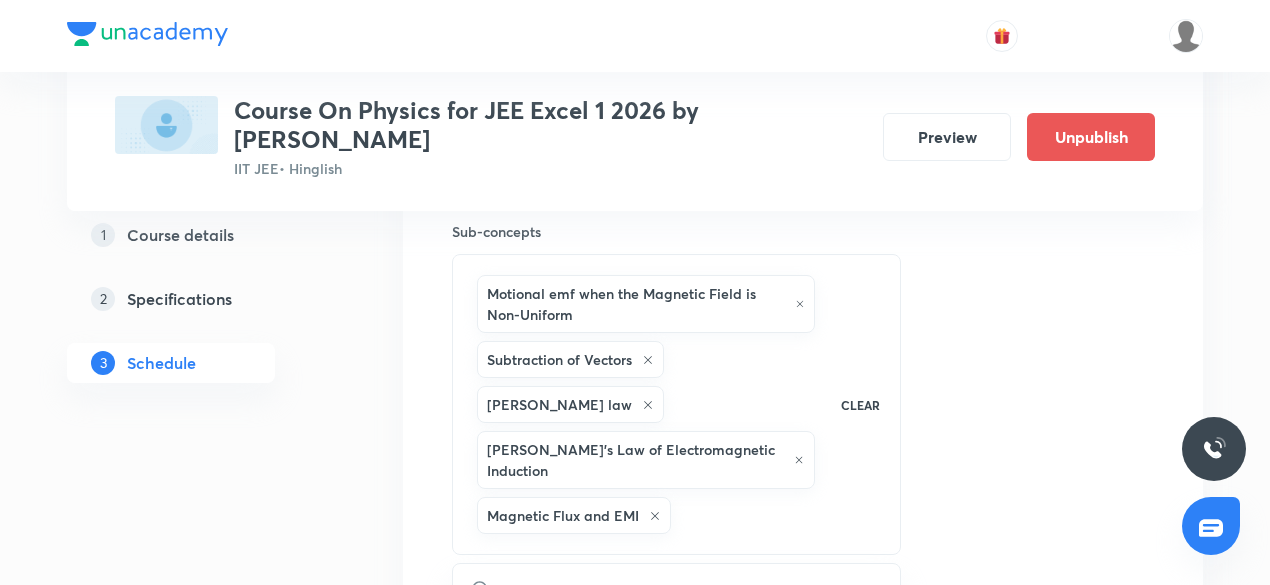 type on "Electromagnetic induction" 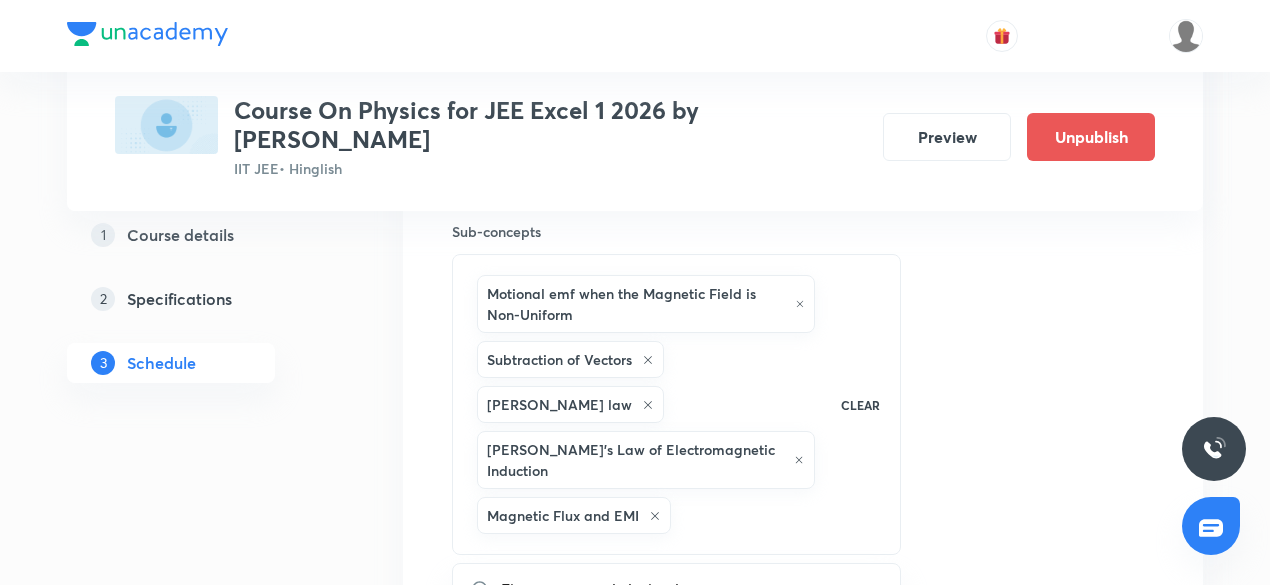 checkbox on "true" 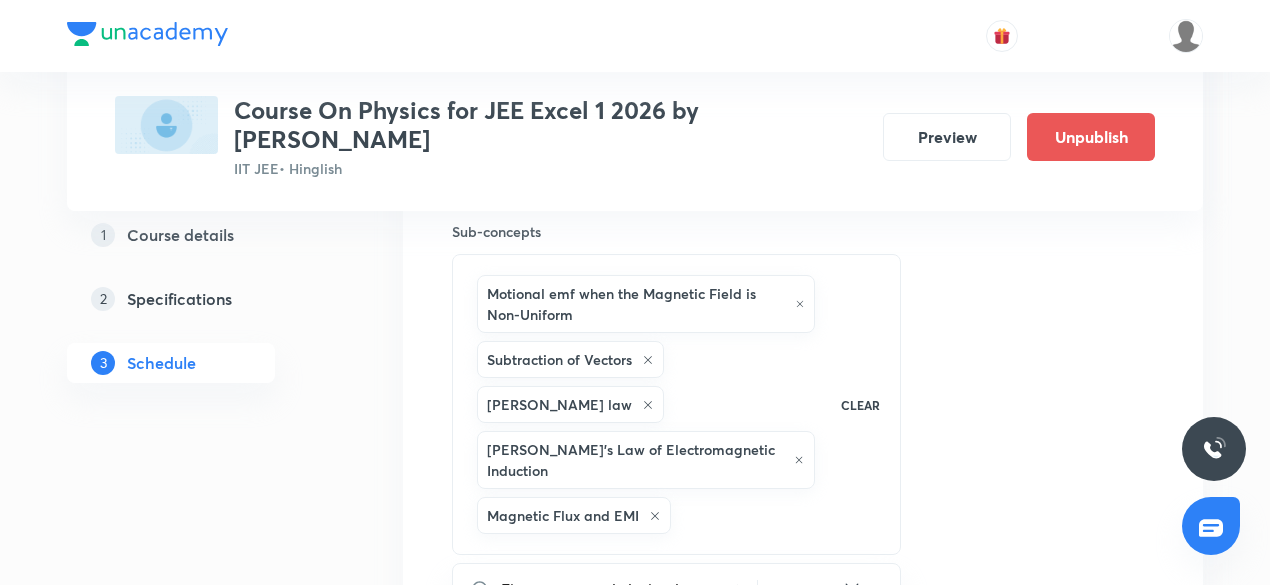scroll, scrollTop: 25376, scrollLeft: 0, axis: vertical 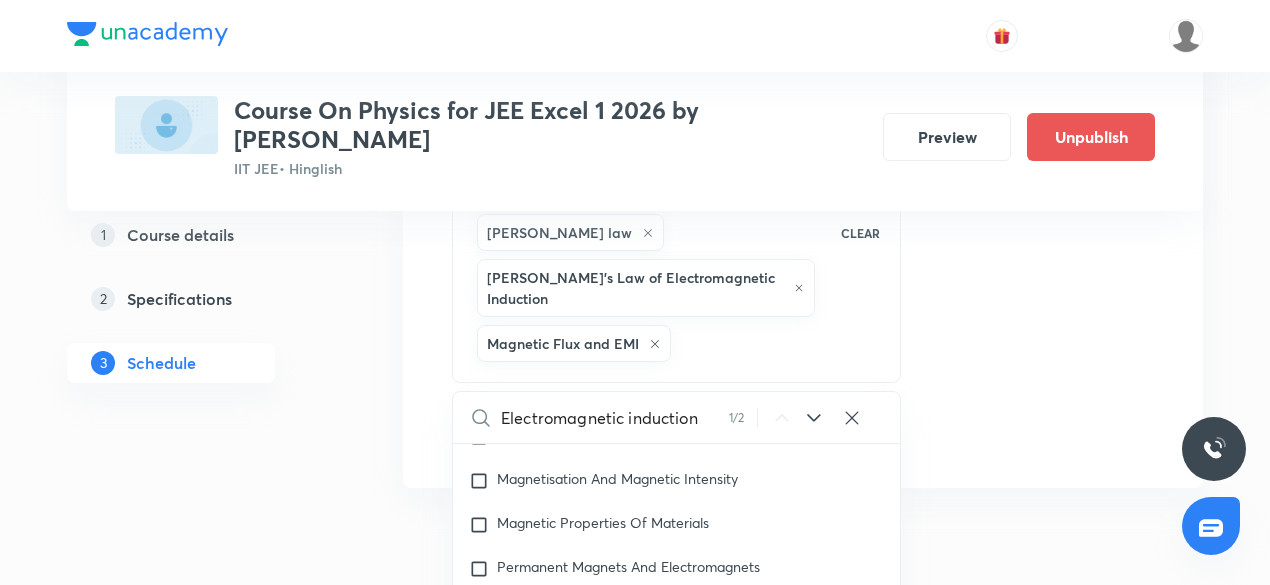 type on "Electromagnetic induction" 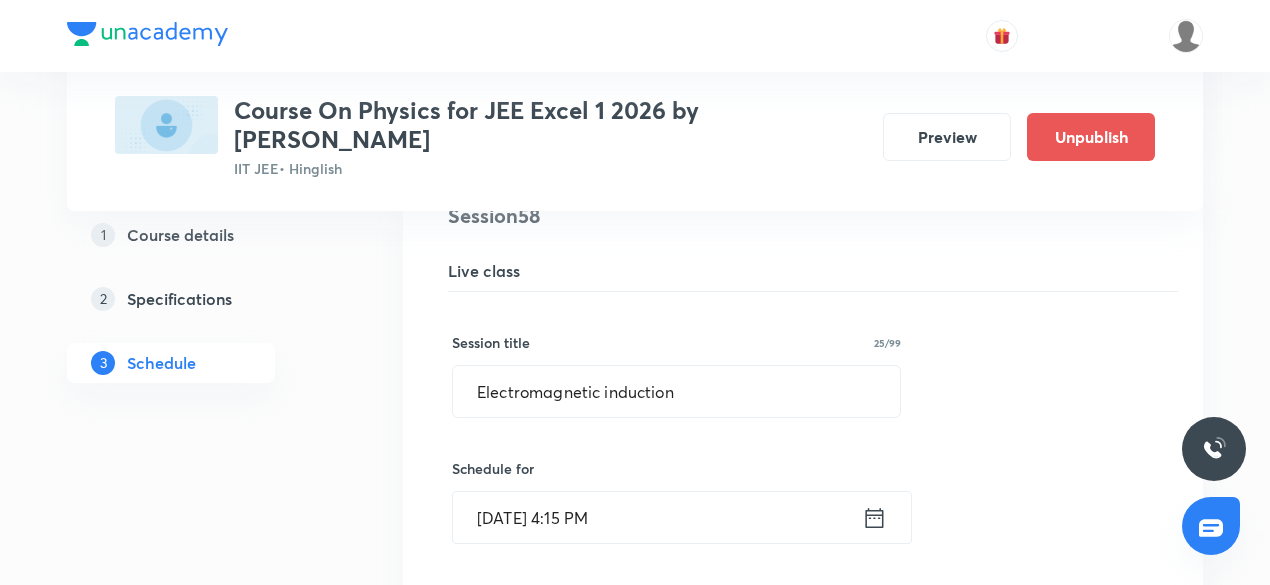scroll, scrollTop: 9224, scrollLeft: 0, axis: vertical 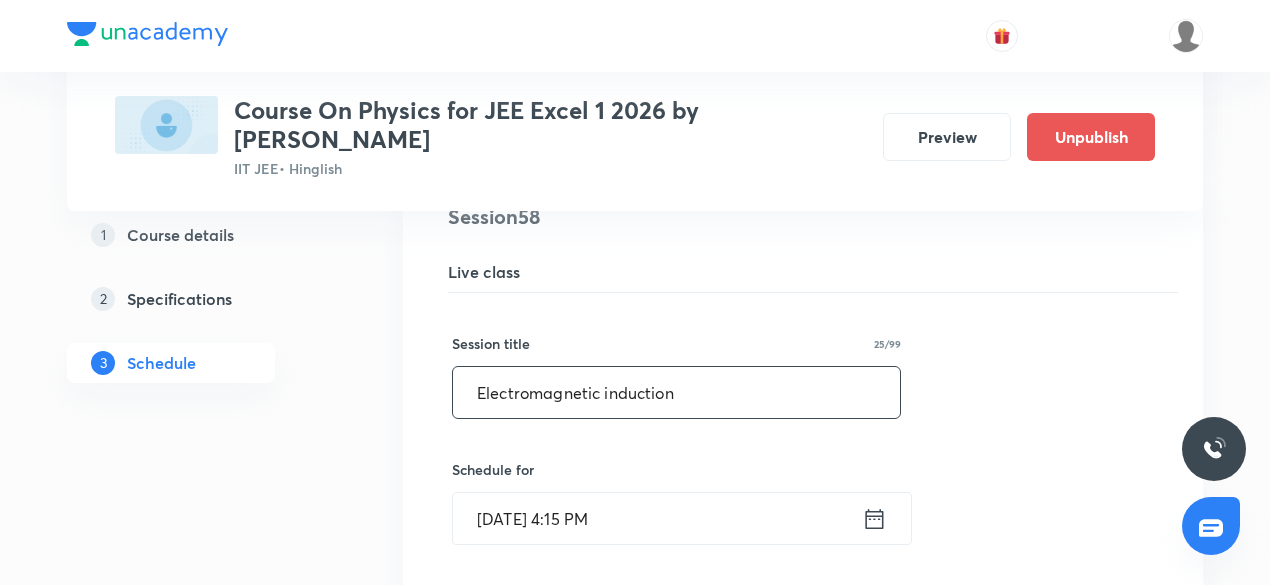 click on "Electromagnetic induction" at bounding box center [676, 392] 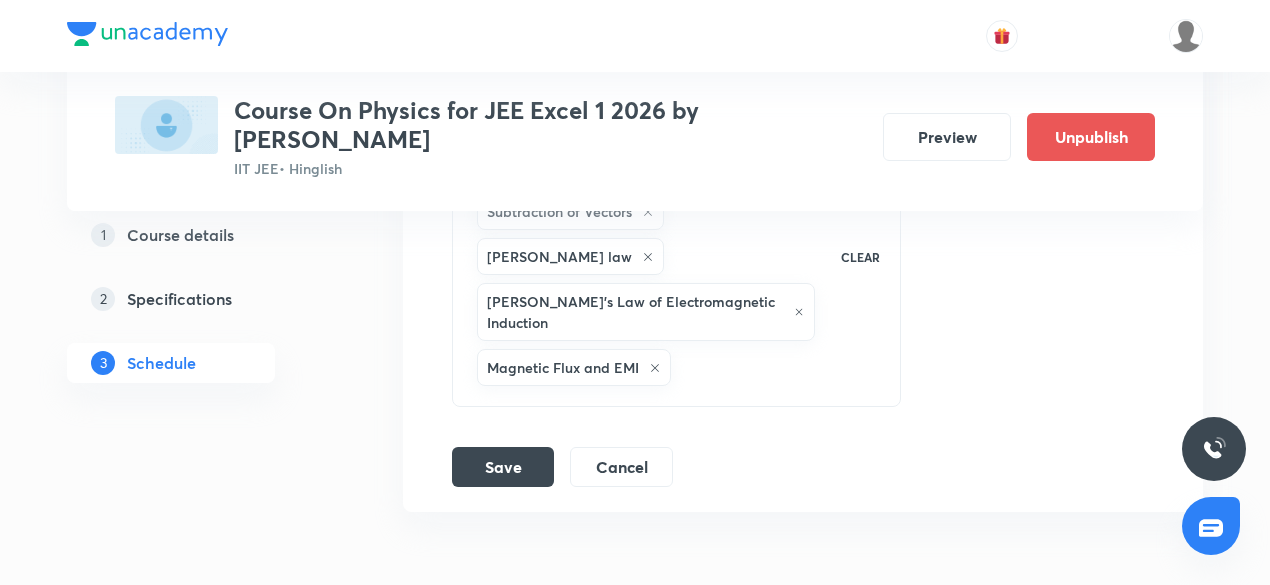 scroll, scrollTop: 10127, scrollLeft: 0, axis: vertical 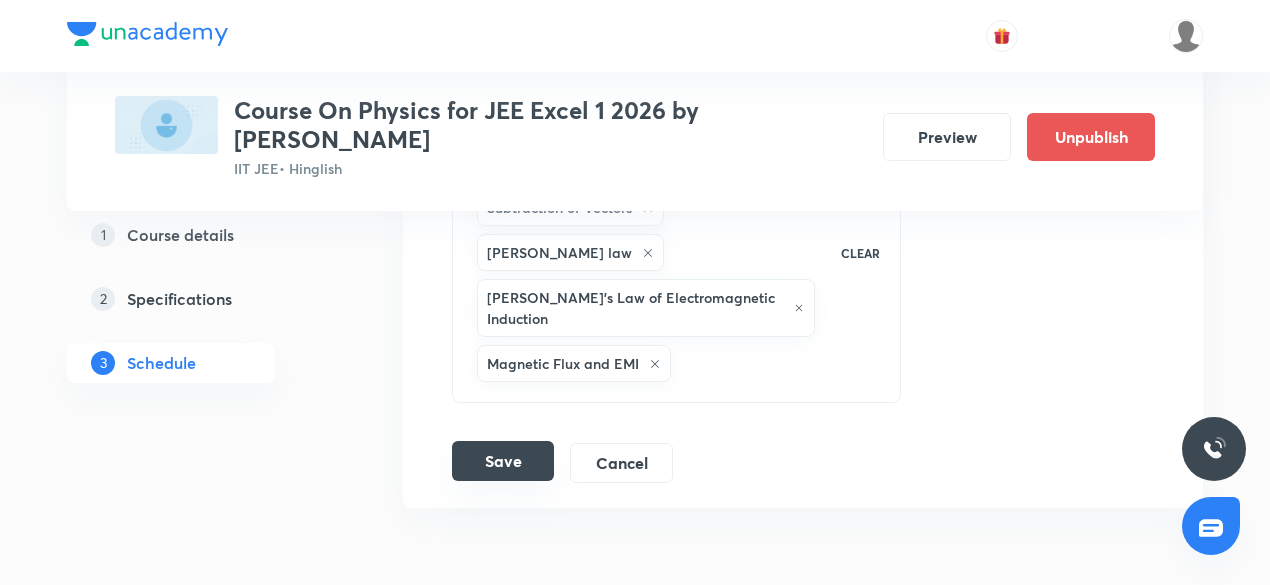 type on "Electromagnetic Induction" 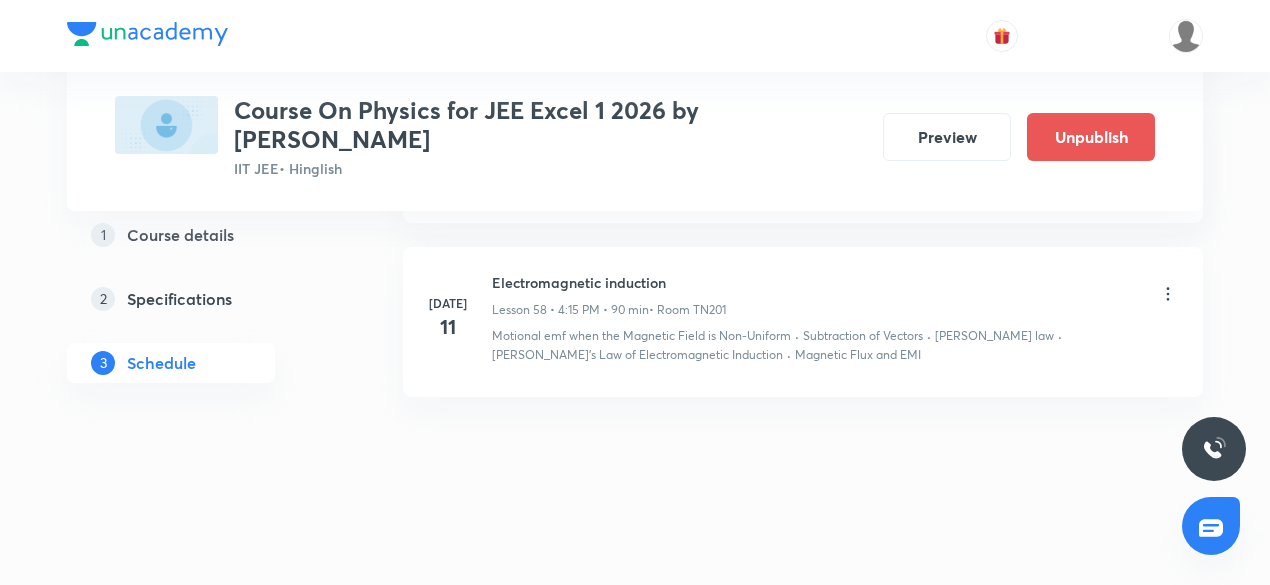 scroll, scrollTop: 9227, scrollLeft: 0, axis: vertical 